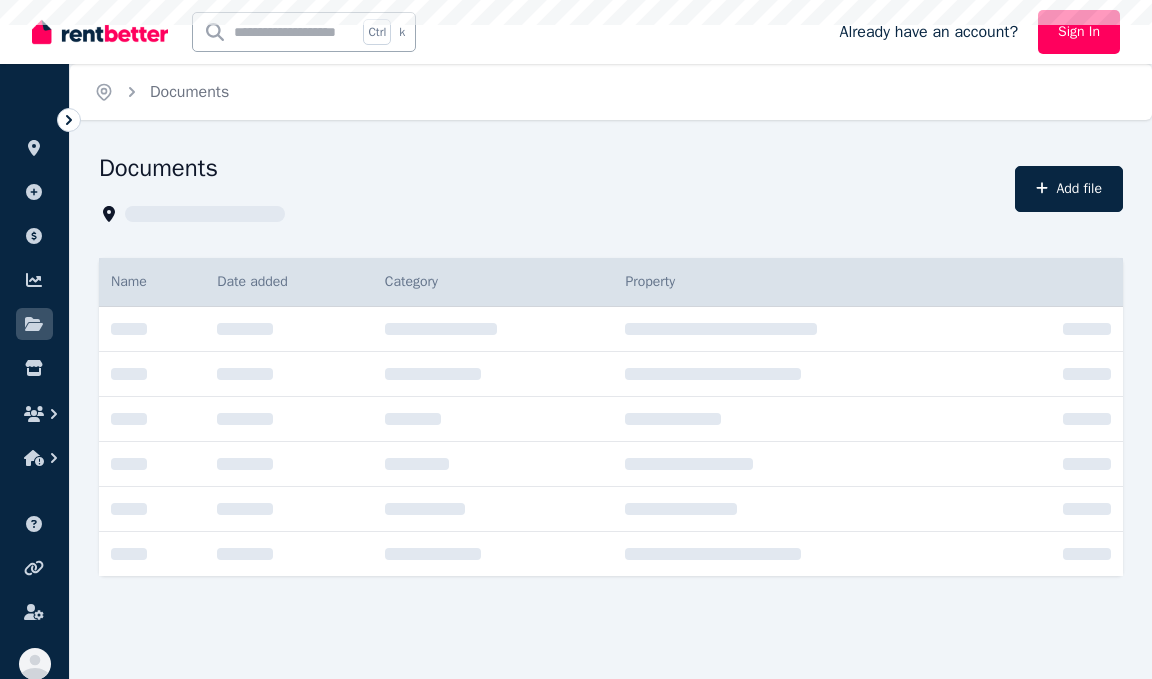 scroll, scrollTop: 0, scrollLeft: 0, axis: both 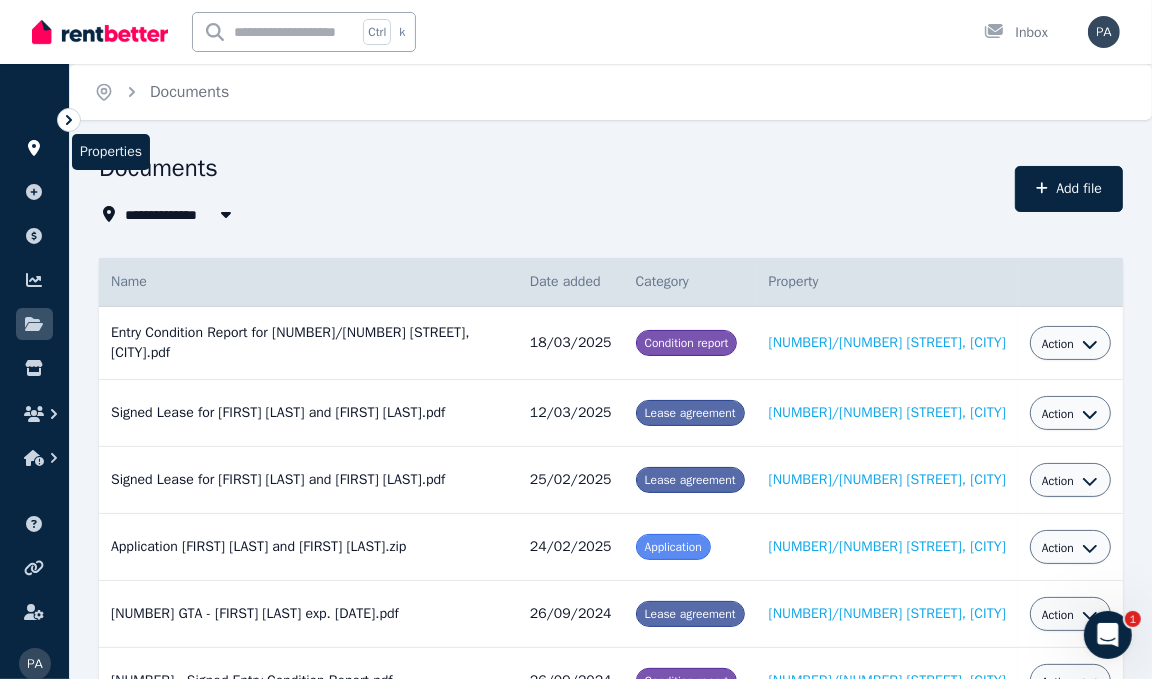 click 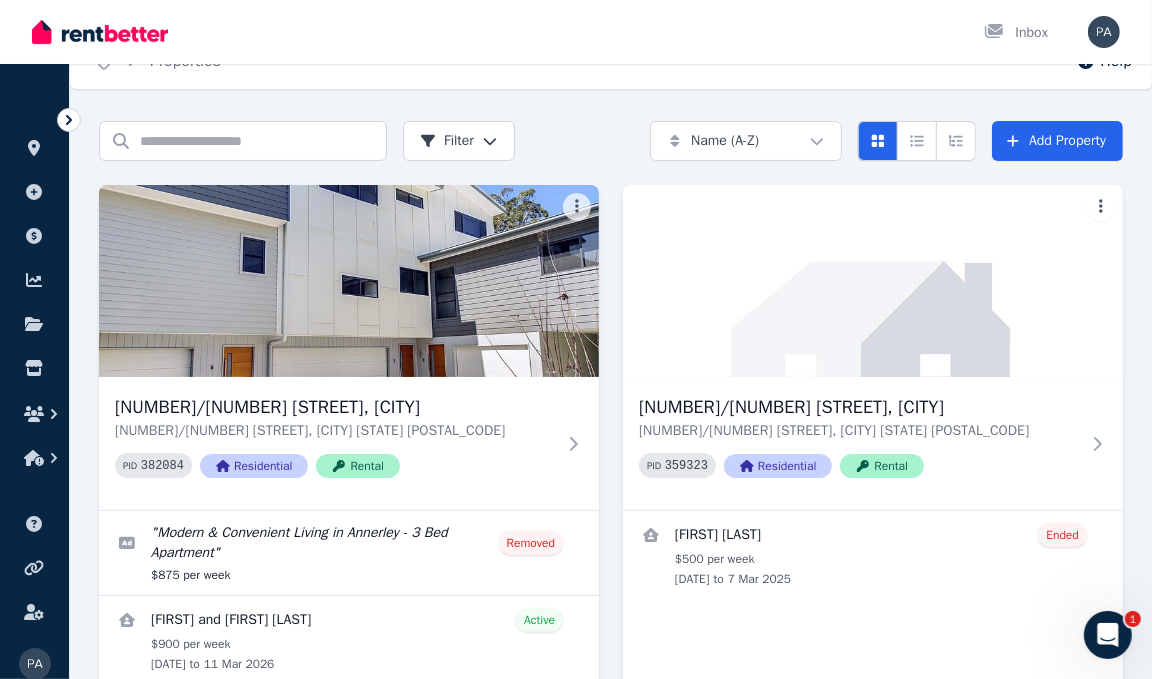 scroll, scrollTop: 31, scrollLeft: 0, axis: vertical 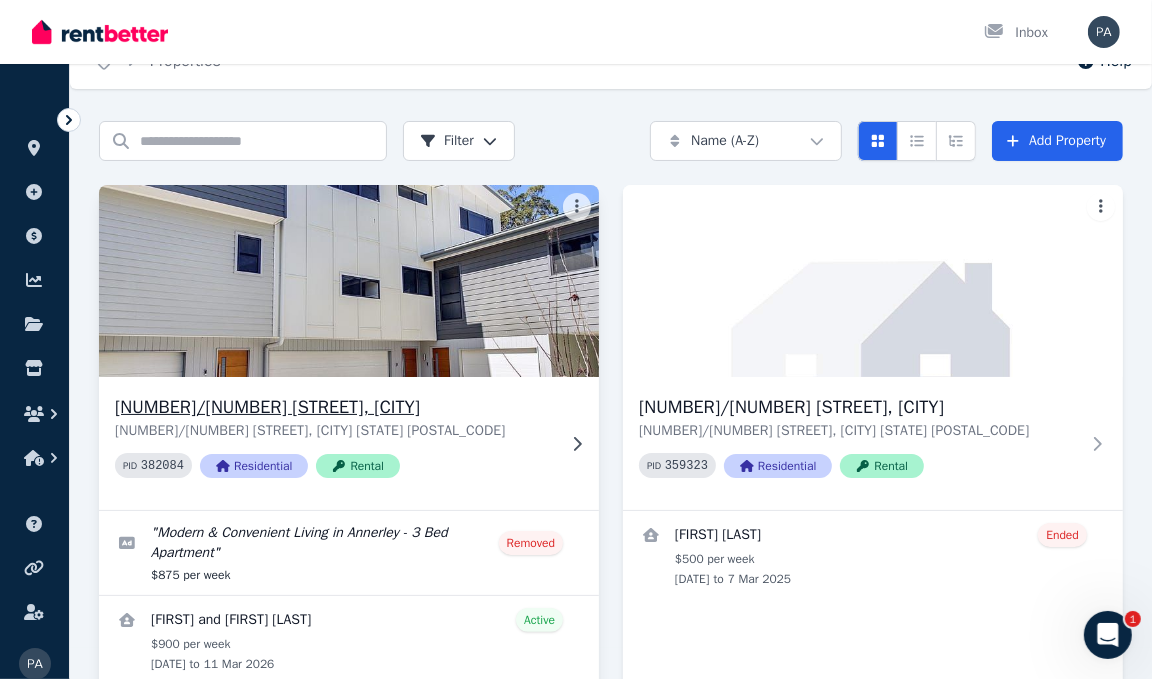 click at bounding box center (349, 281) 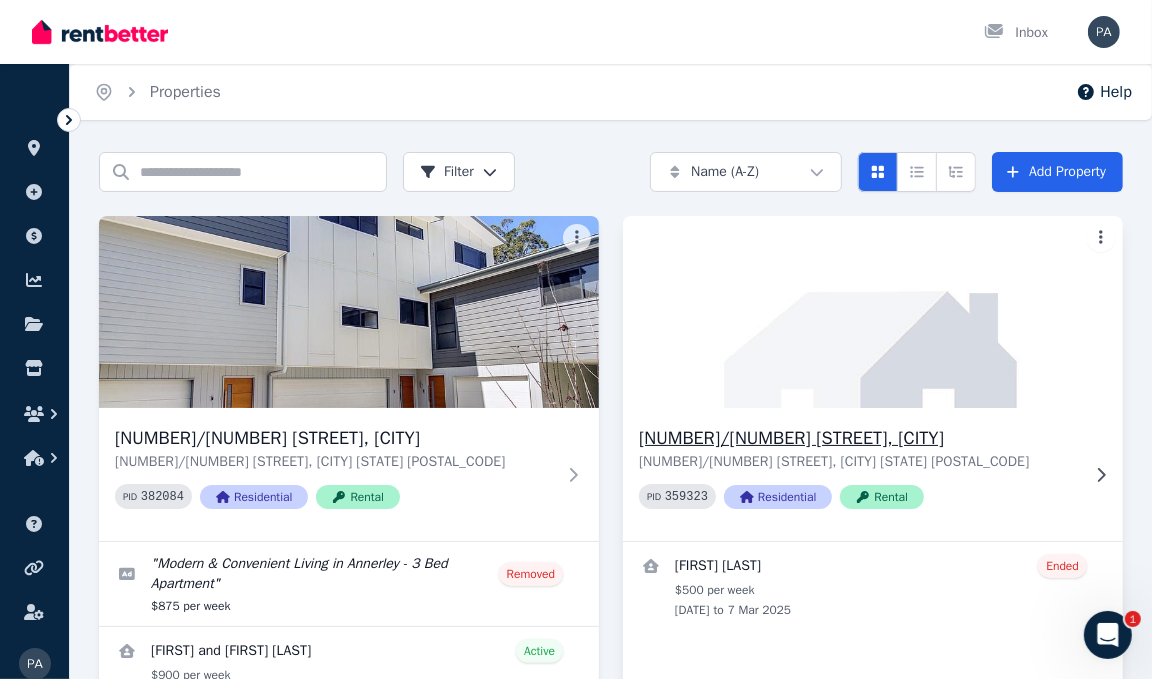 click at bounding box center [873, 312] 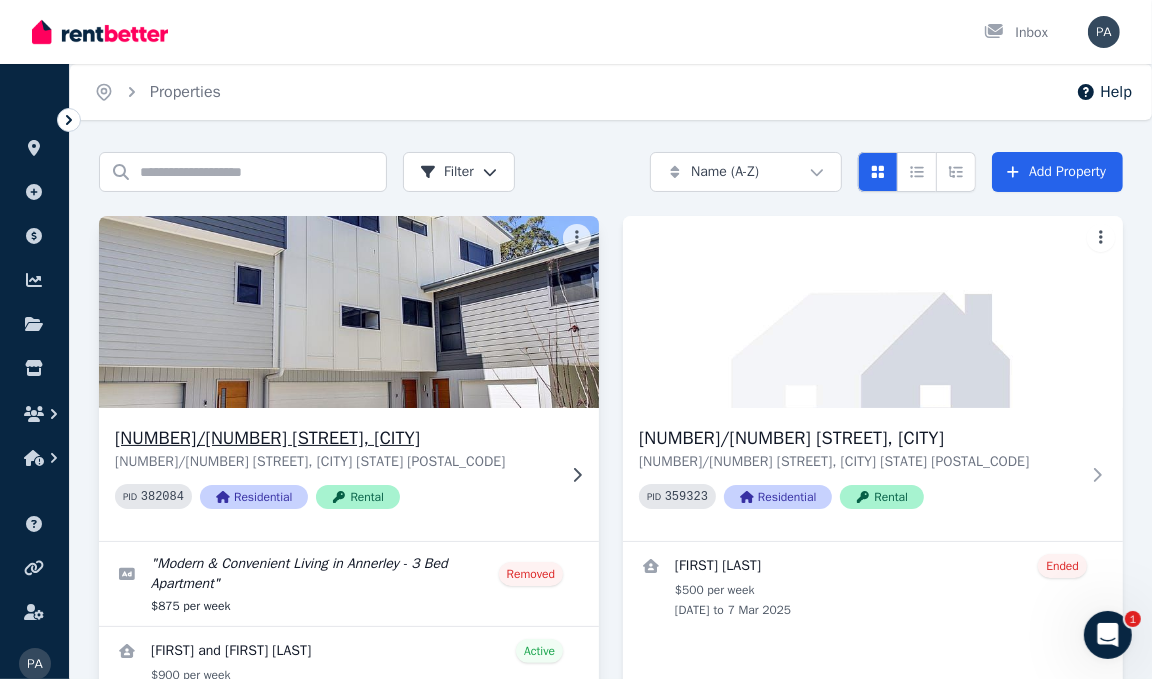 click at bounding box center [349, 312] 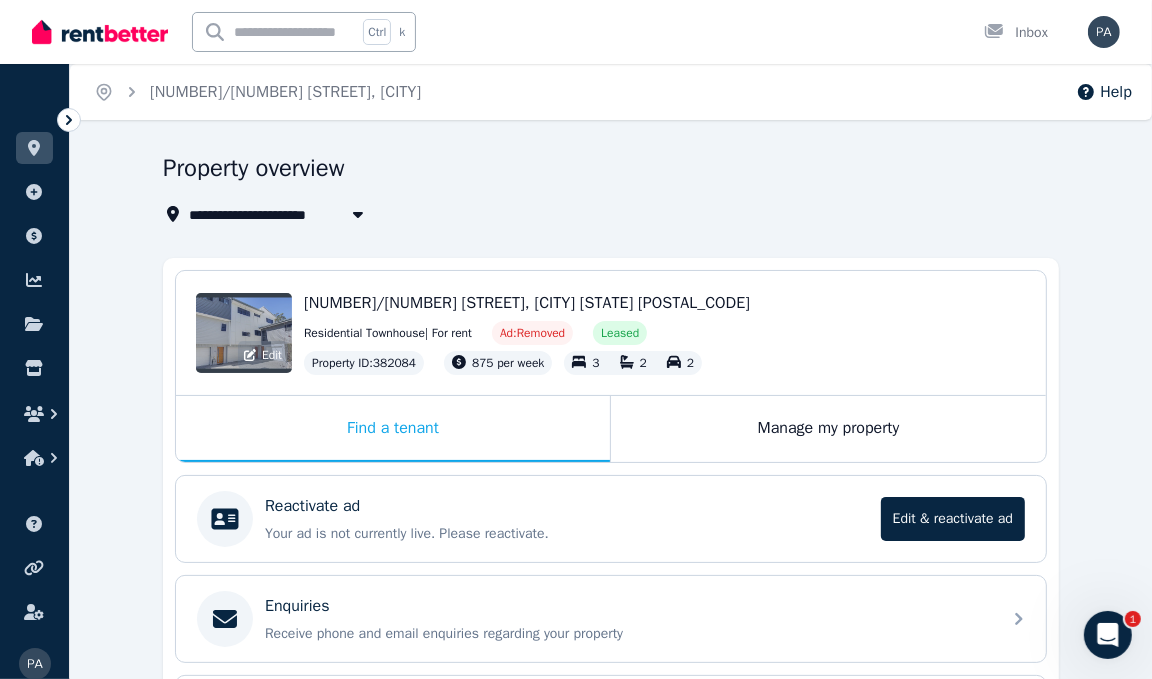 click on "Edit" at bounding box center (244, 333) 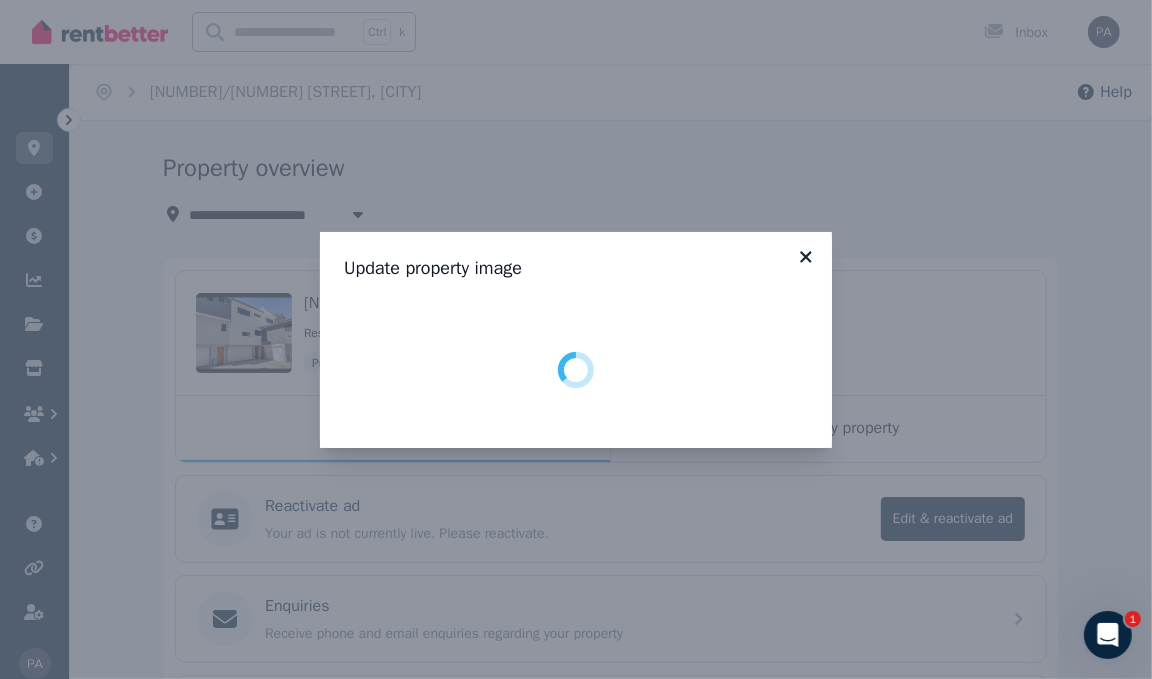 click 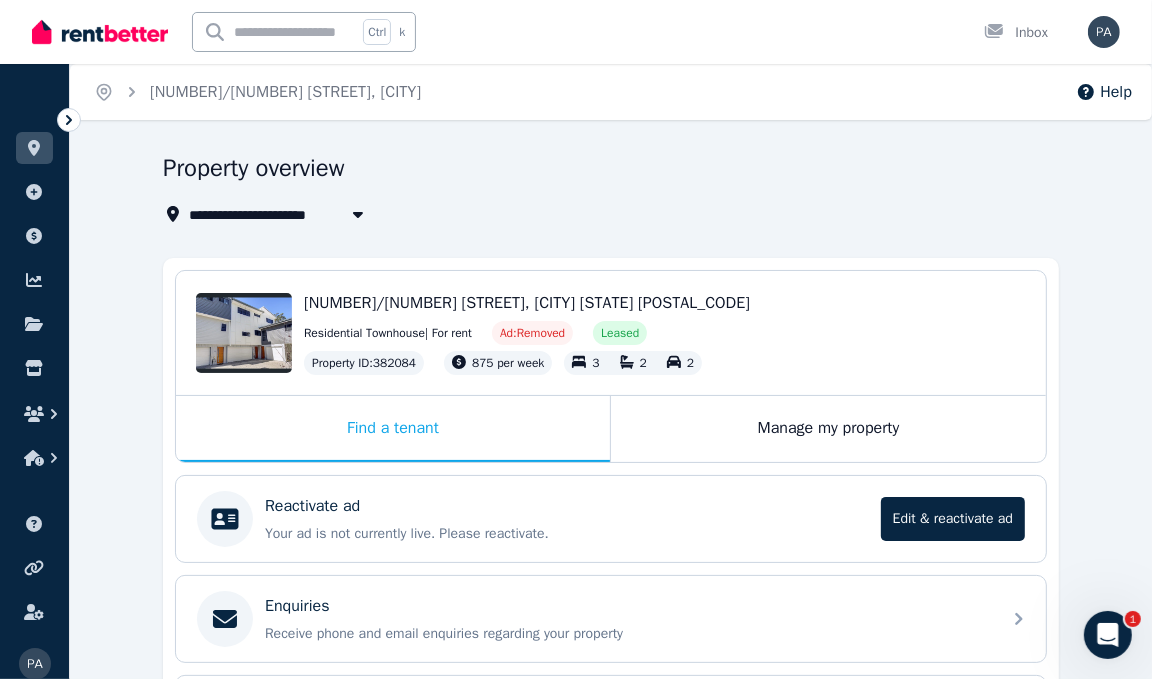 click at bounding box center [358, 214] 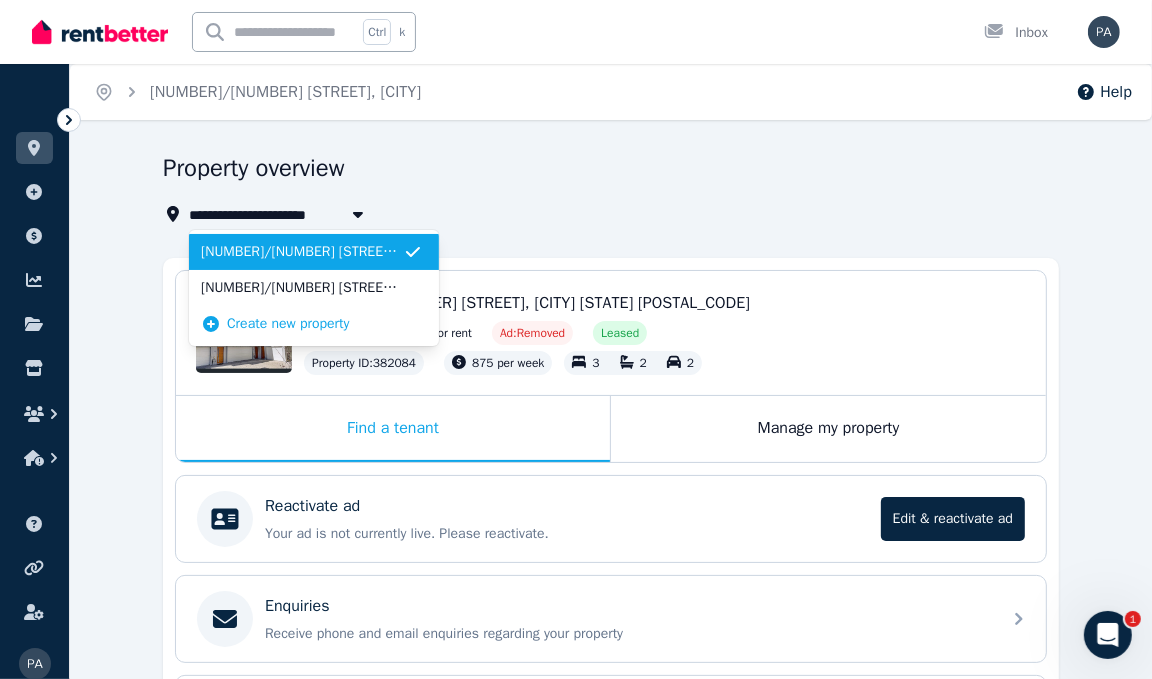 click on "[NUMBER]/[NUMBER] [STREET], [CITY]" at bounding box center [302, 288] 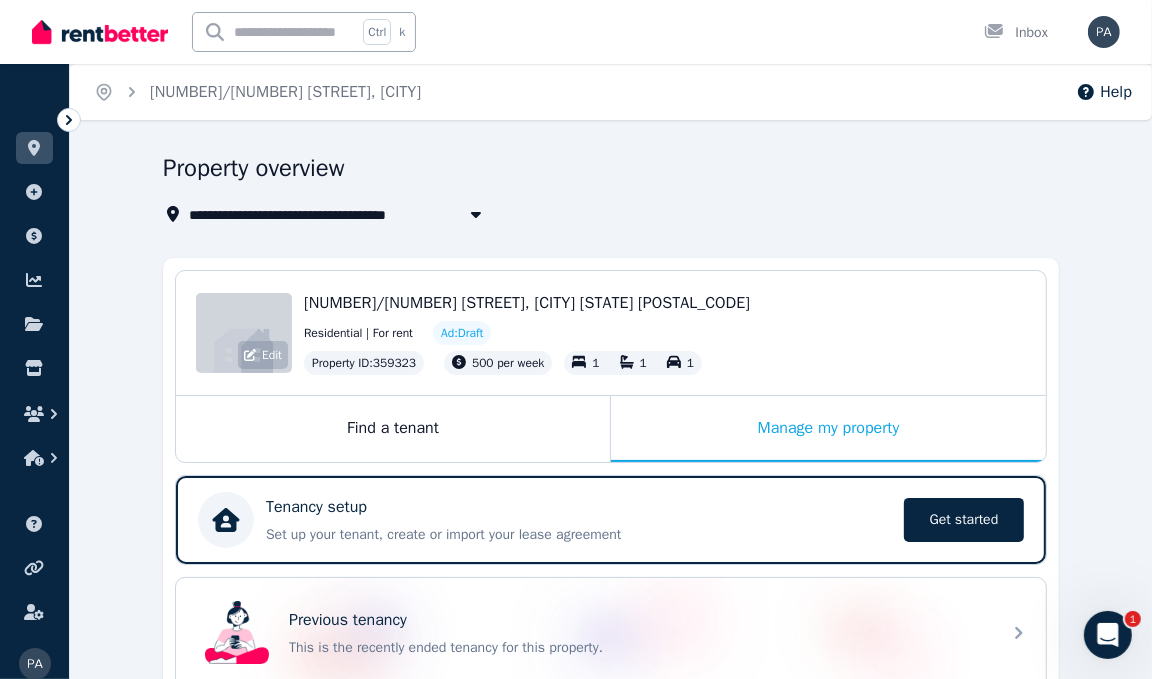 click on "Edit" at bounding box center [244, 333] 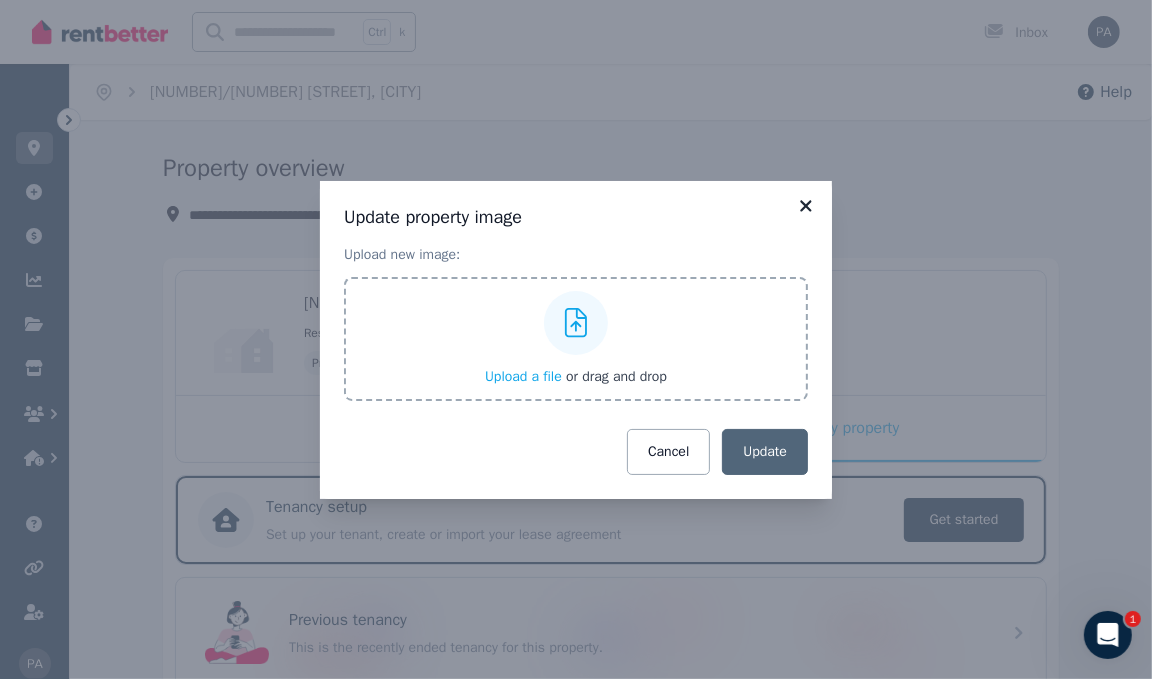 click 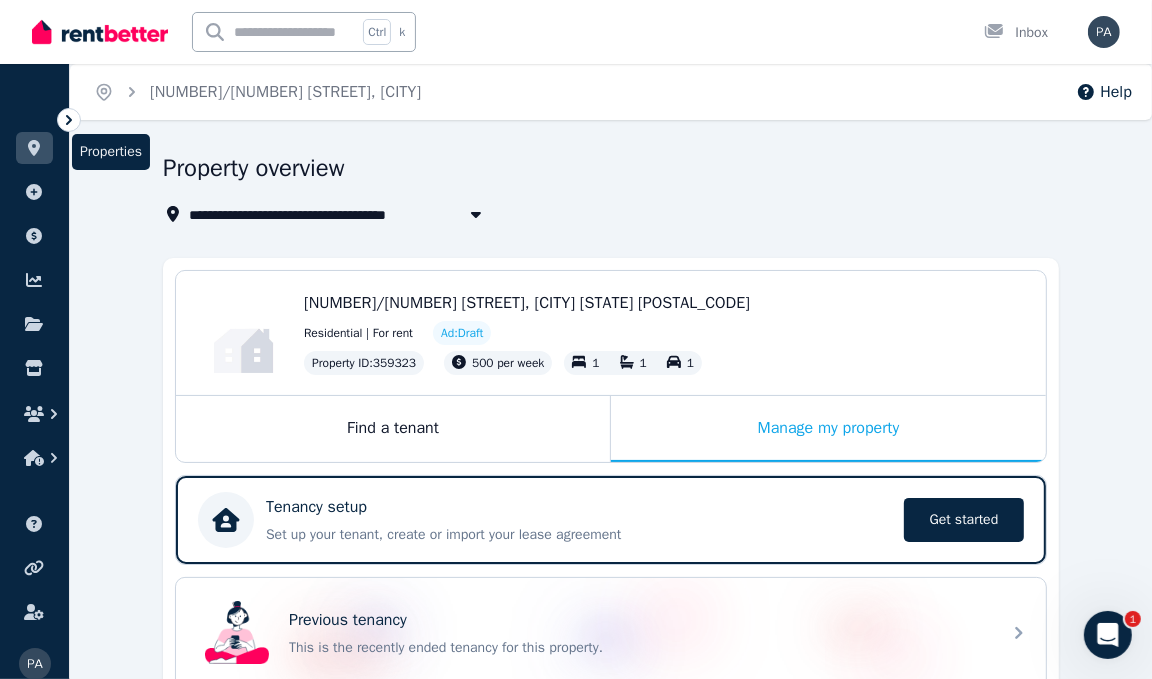 click 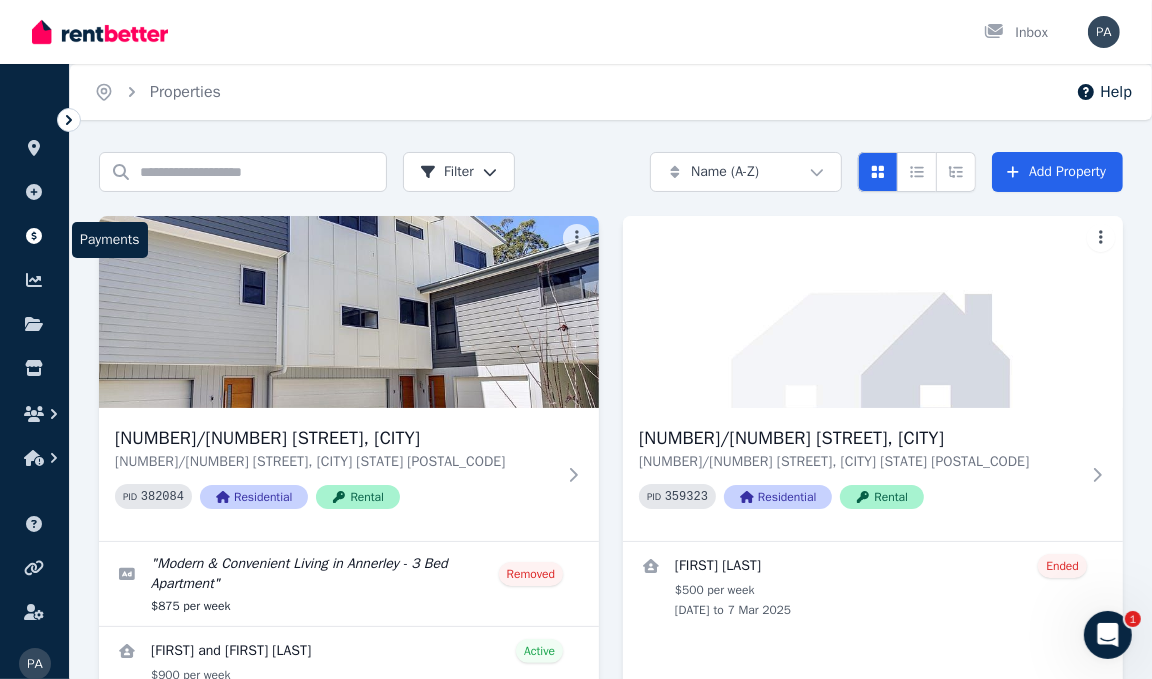 click 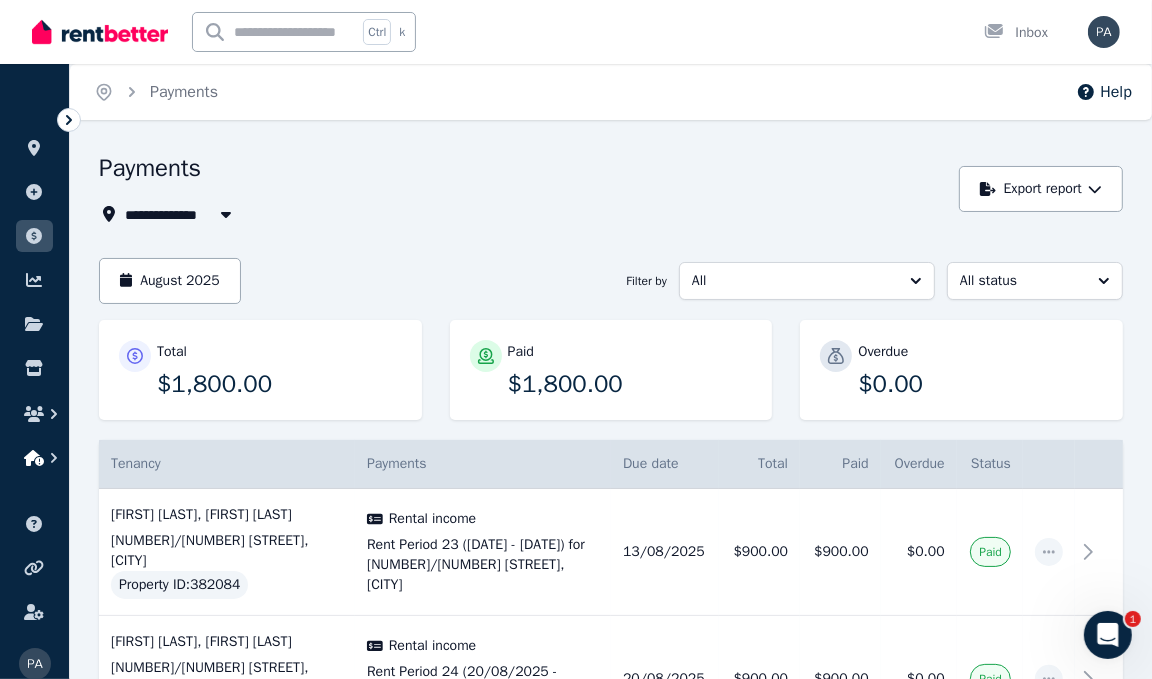 click at bounding box center (34, 458) 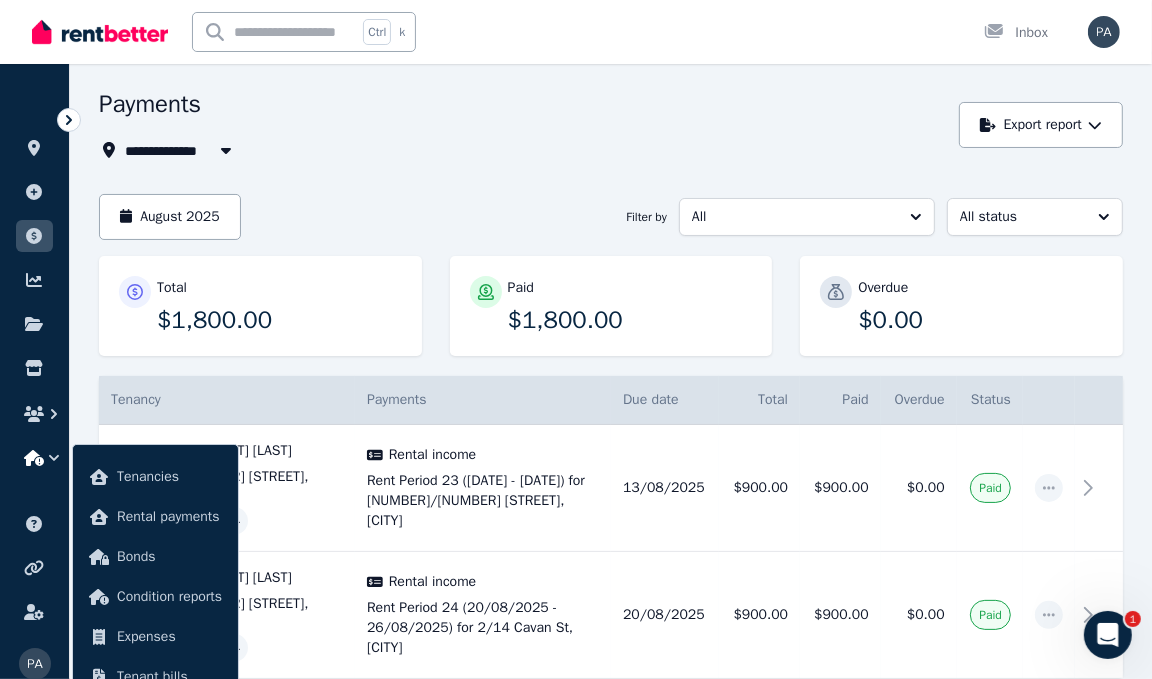 scroll, scrollTop: 84, scrollLeft: 0, axis: vertical 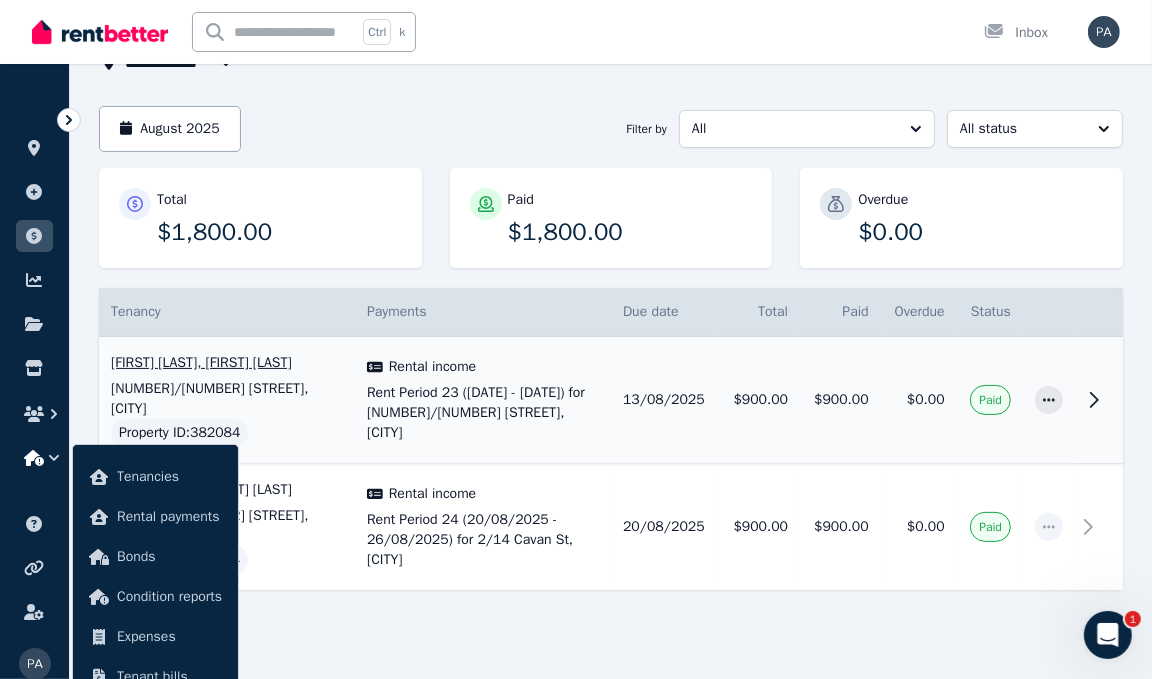 click on "Rent Period 23 ([DATE] - [DATE]) for [NUMBER]/[NUMBER] [STREET], [CITY]" at bounding box center [483, 413] 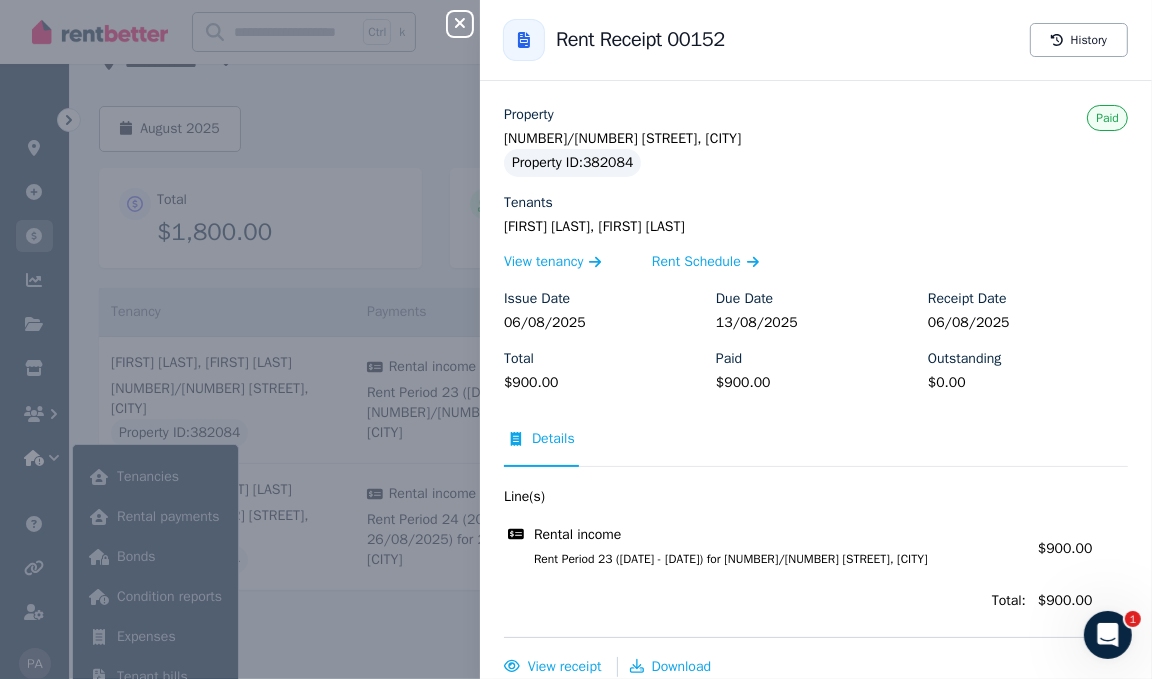 click 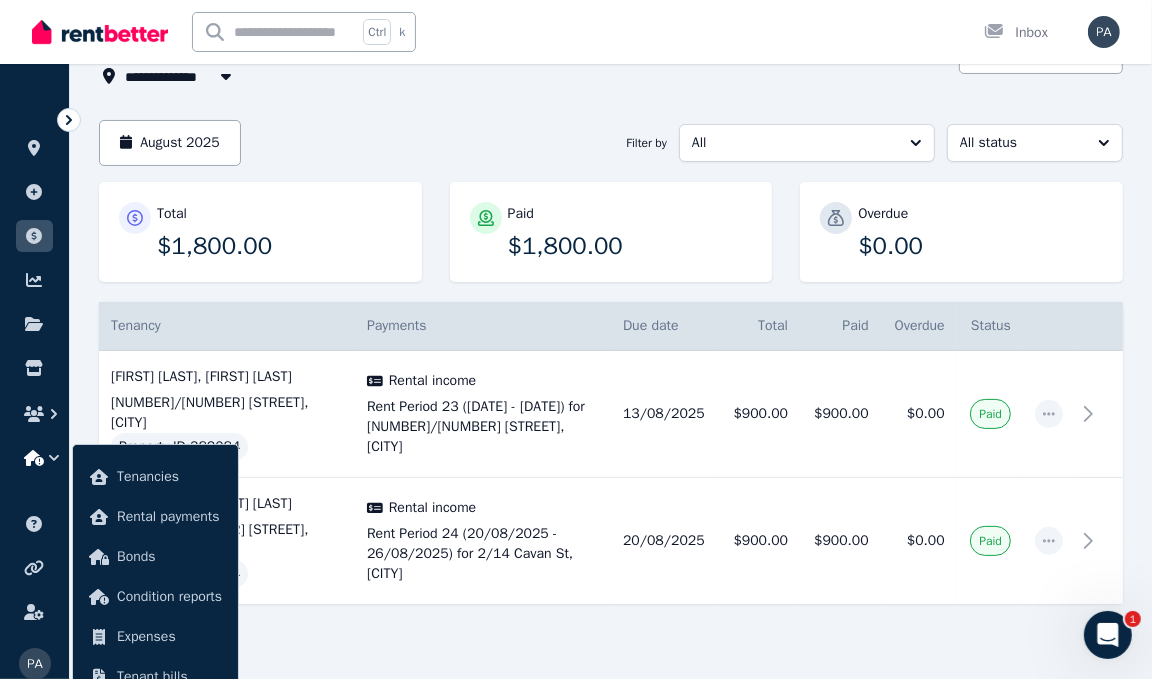 scroll, scrollTop: 152, scrollLeft: 0, axis: vertical 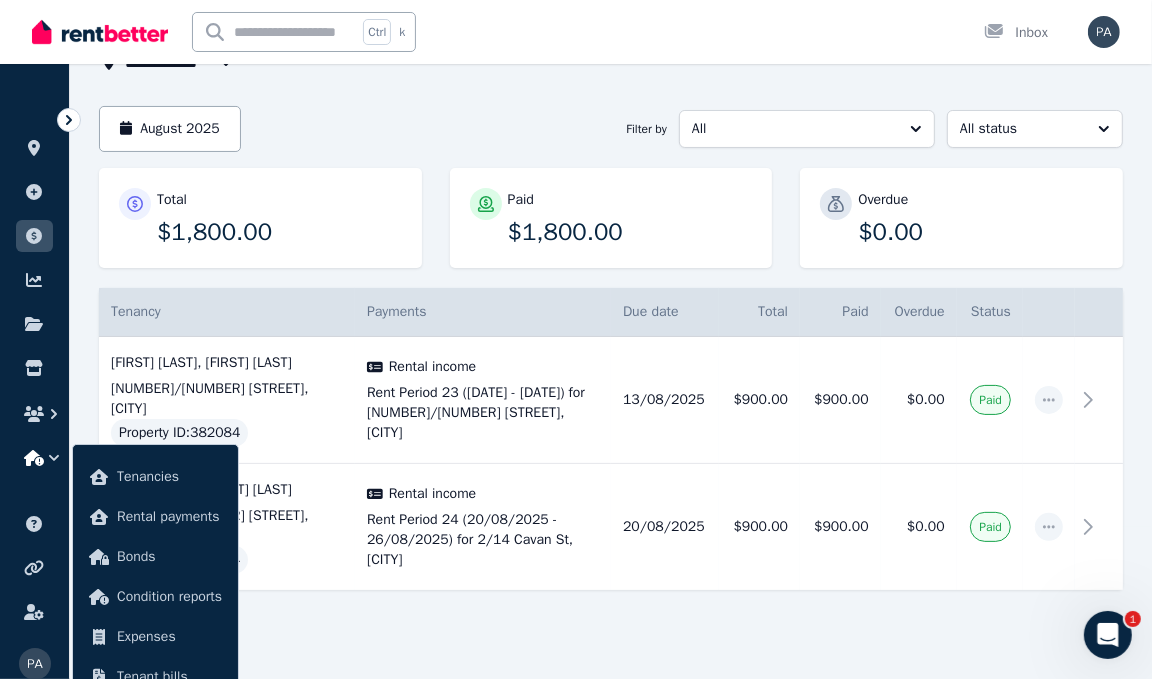 click at bounding box center [611, 644] 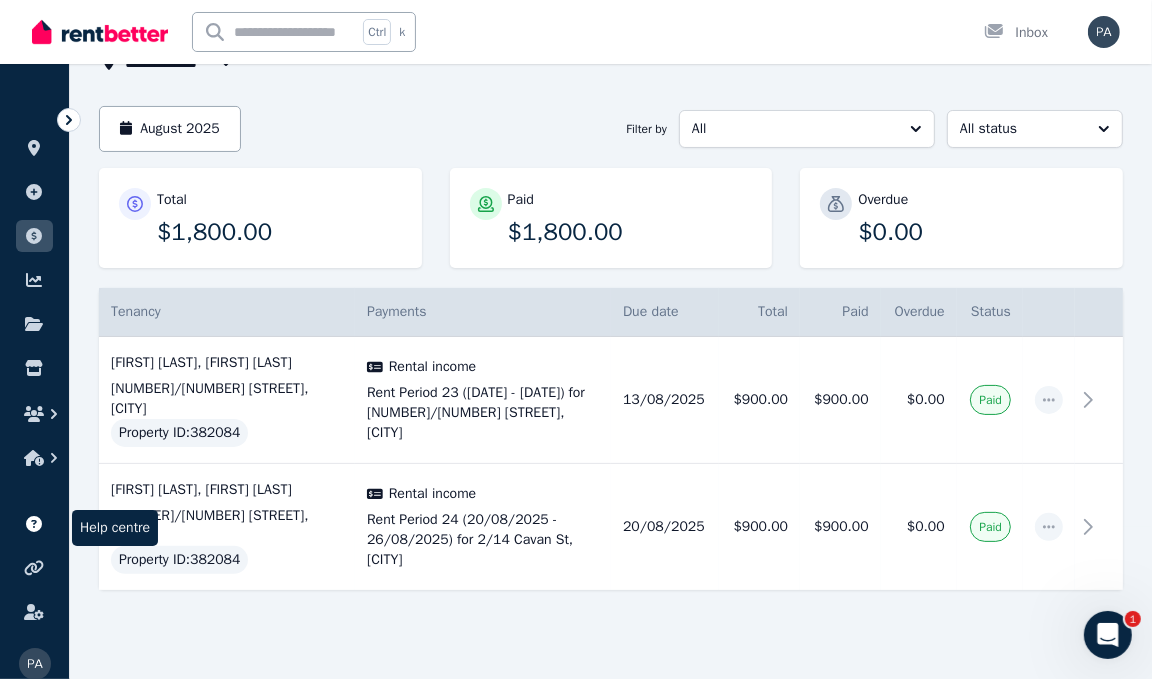 click 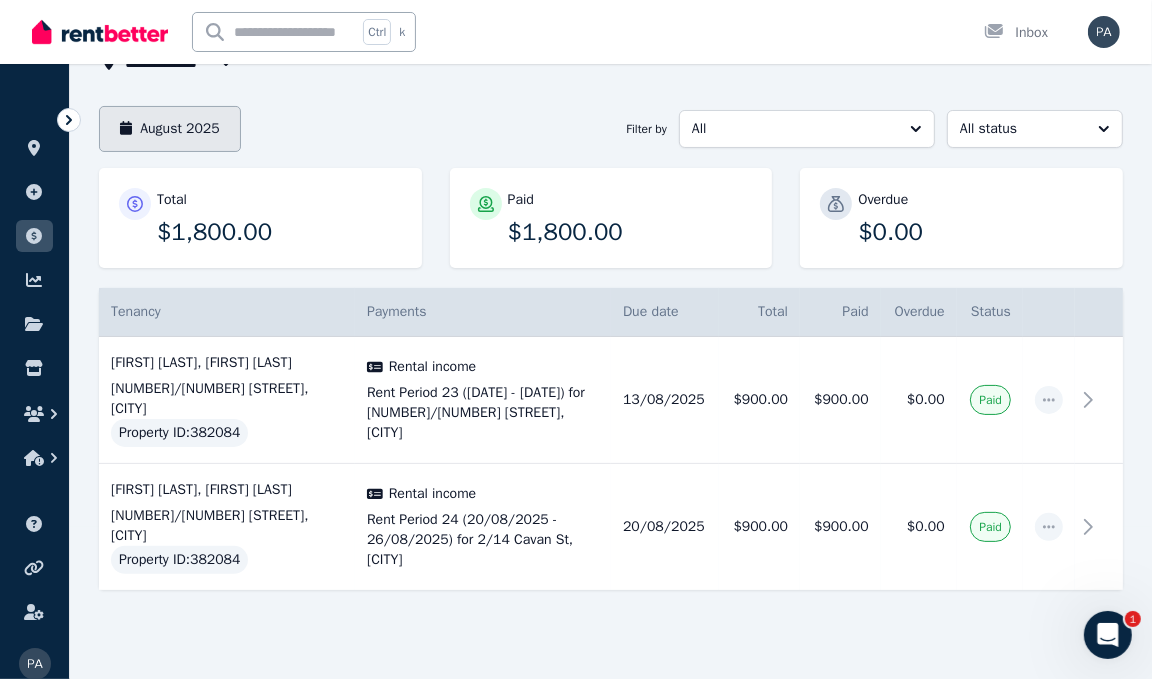 click on "August 2025" at bounding box center (170, 129) 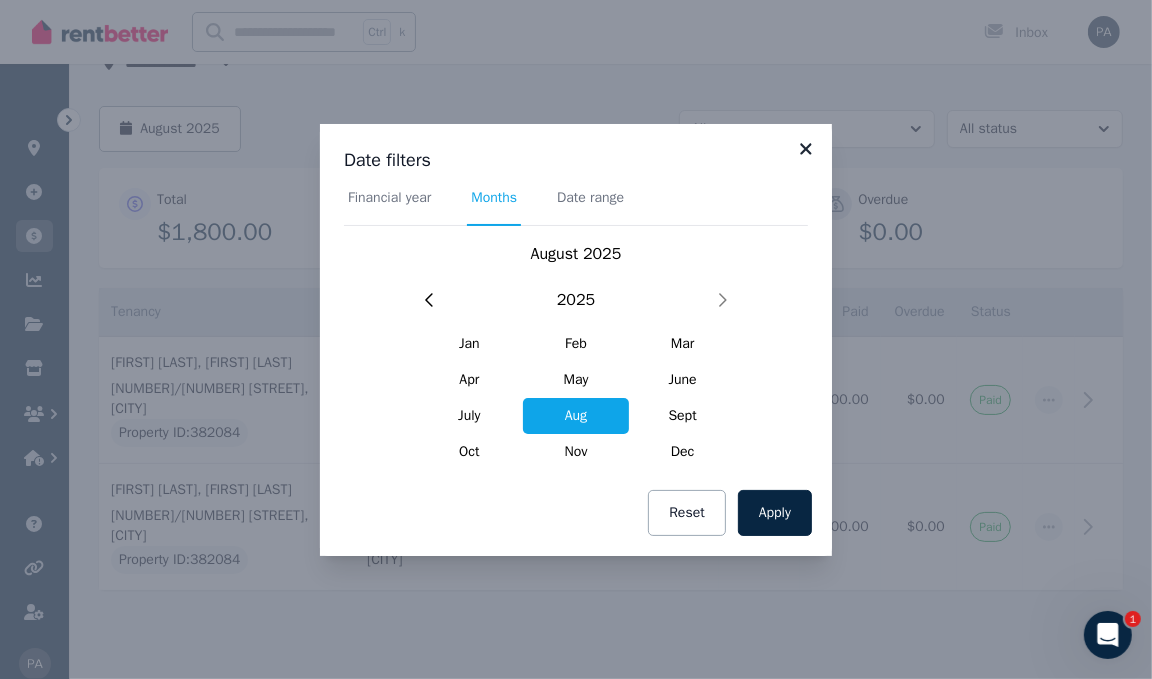 click 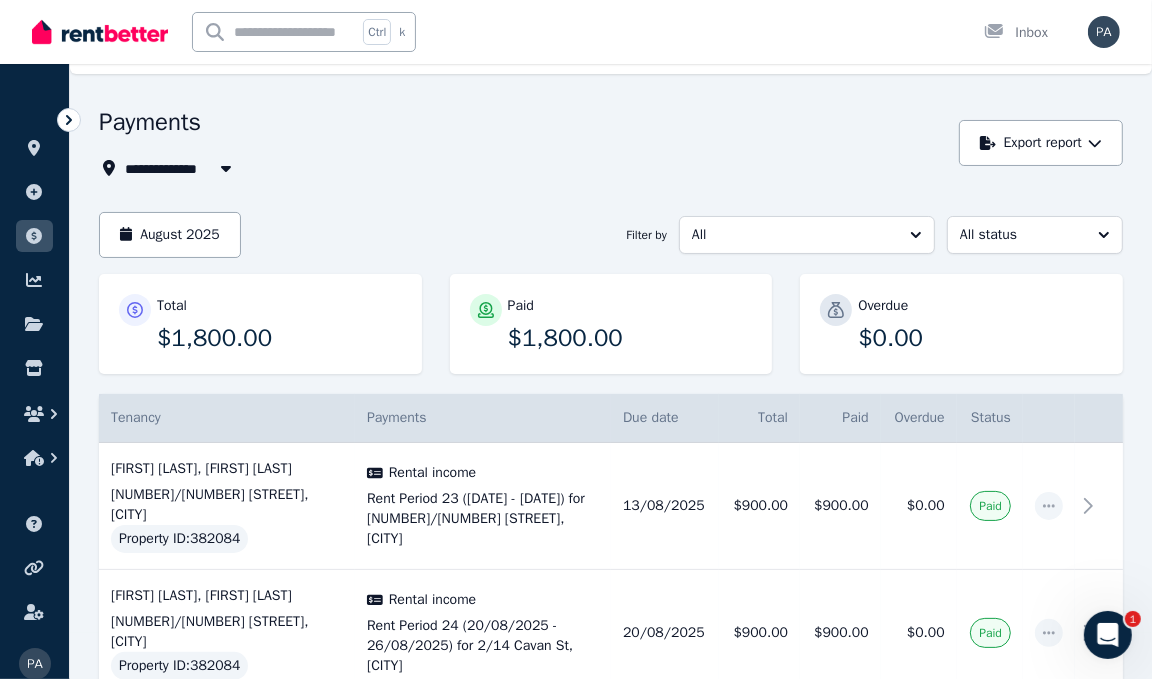 scroll, scrollTop: 47, scrollLeft: 0, axis: vertical 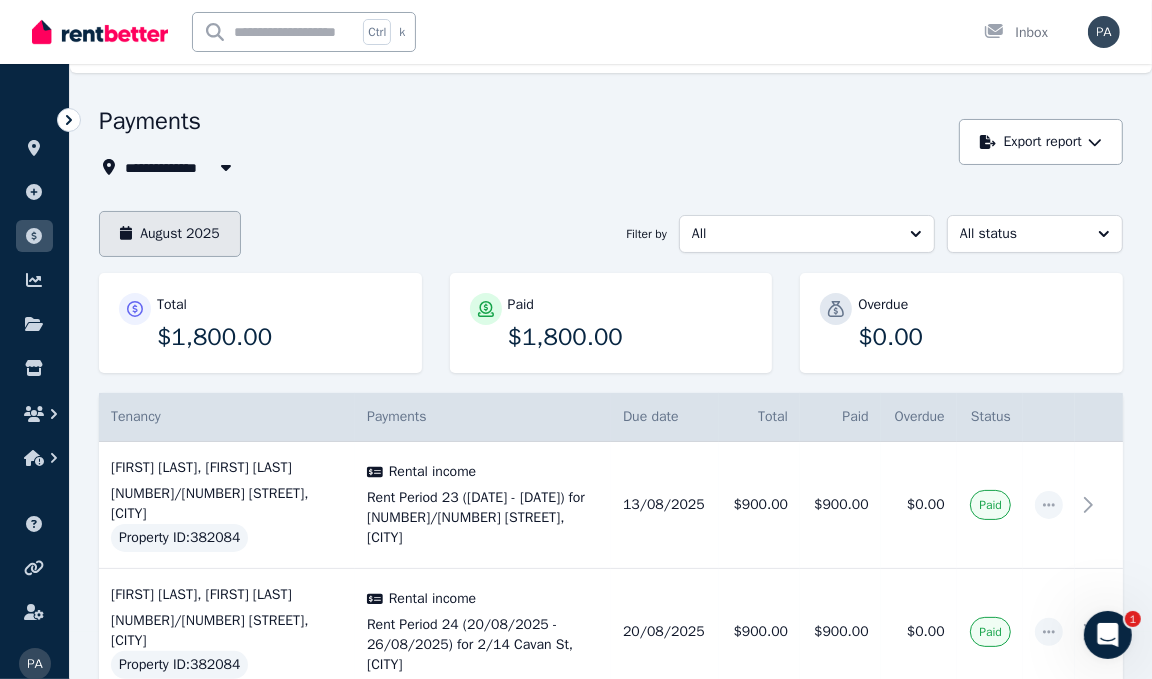 click on "August 2025" at bounding box center [170, 234] 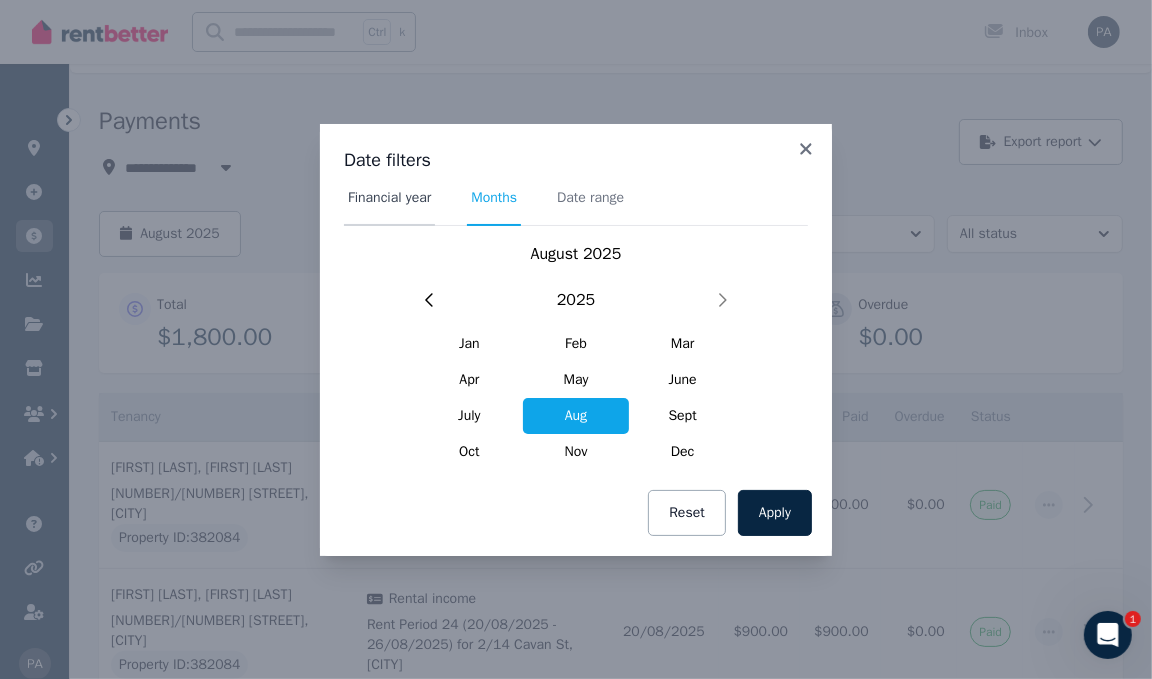 click on "Financial year" at bounding box center [389, 207] 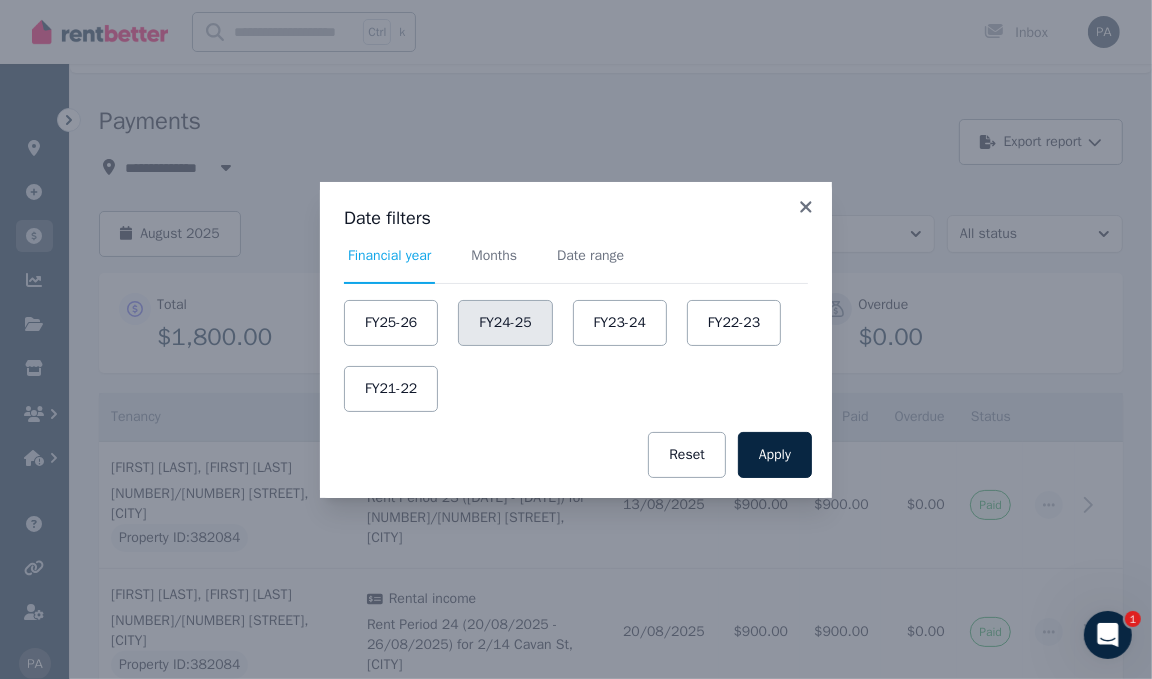 click on "FY24-25" at bounding box center [505, 323] 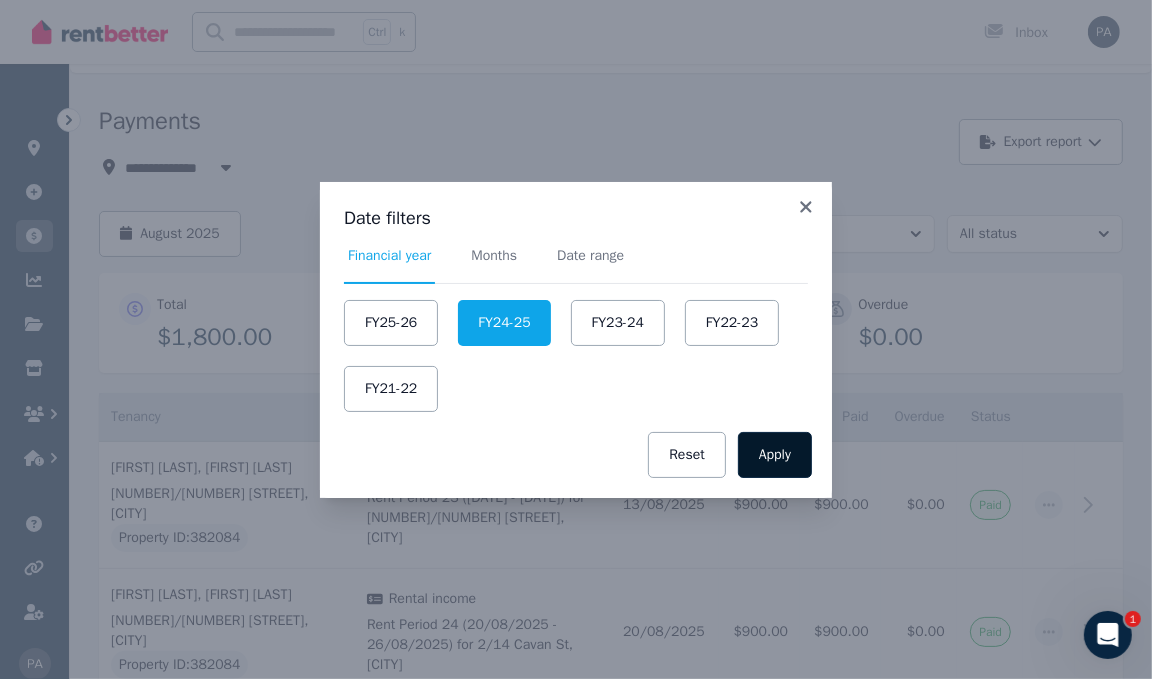 click on "Apply" at bounding box center (775, 455) 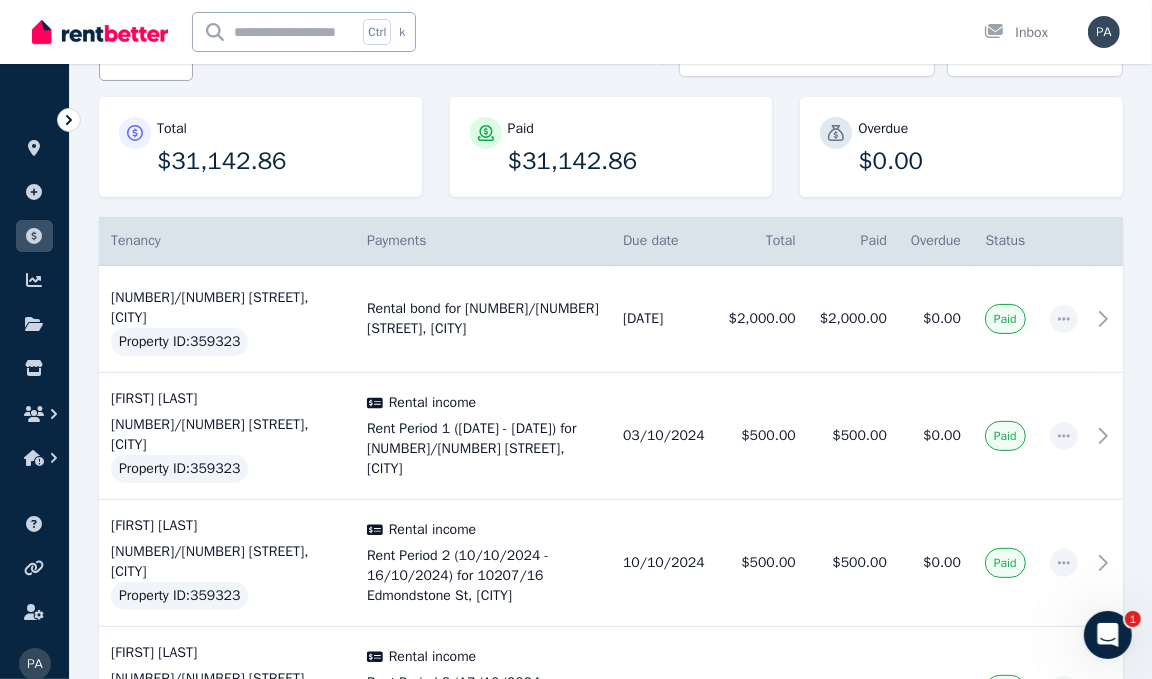scroll, scrollTop: 0, scrollLeft: 0, axis: both 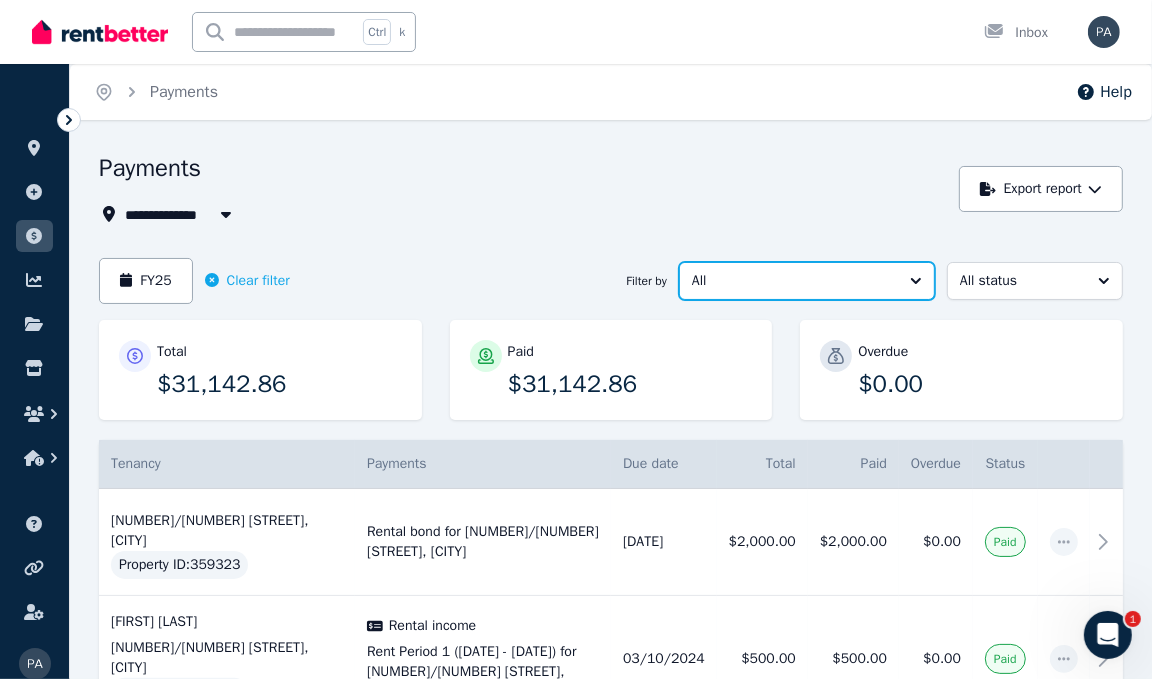 click on "All" at bounding box center [793, 281] 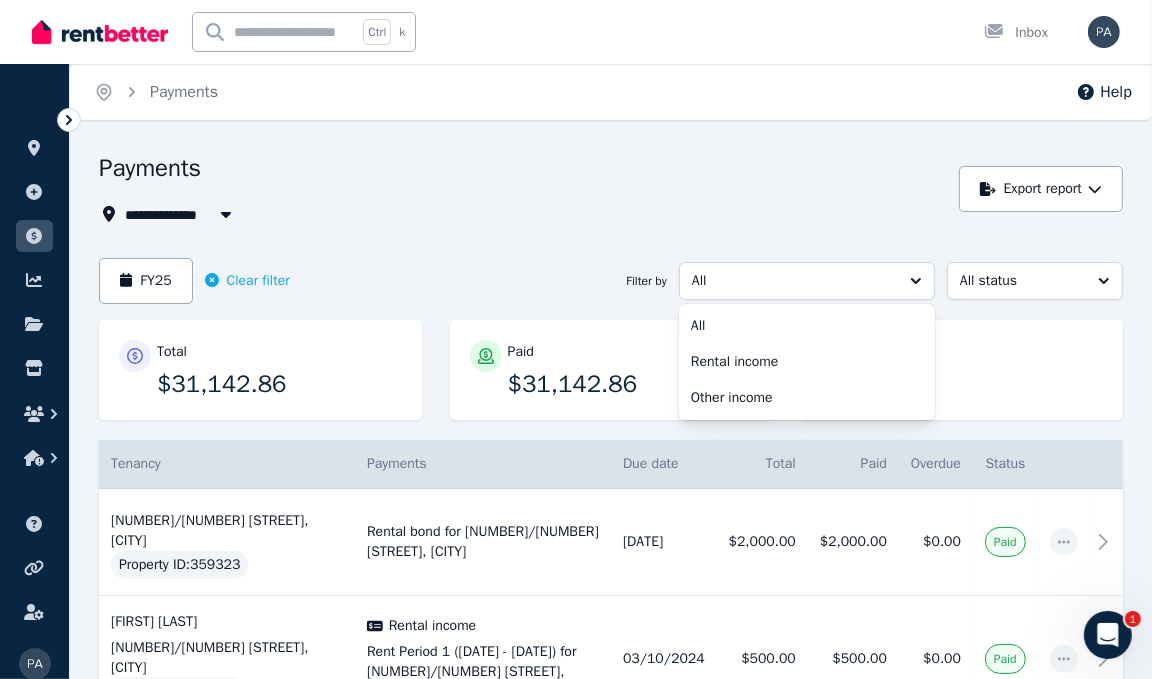 click on "Rental income" at bounding box center (795, 362) 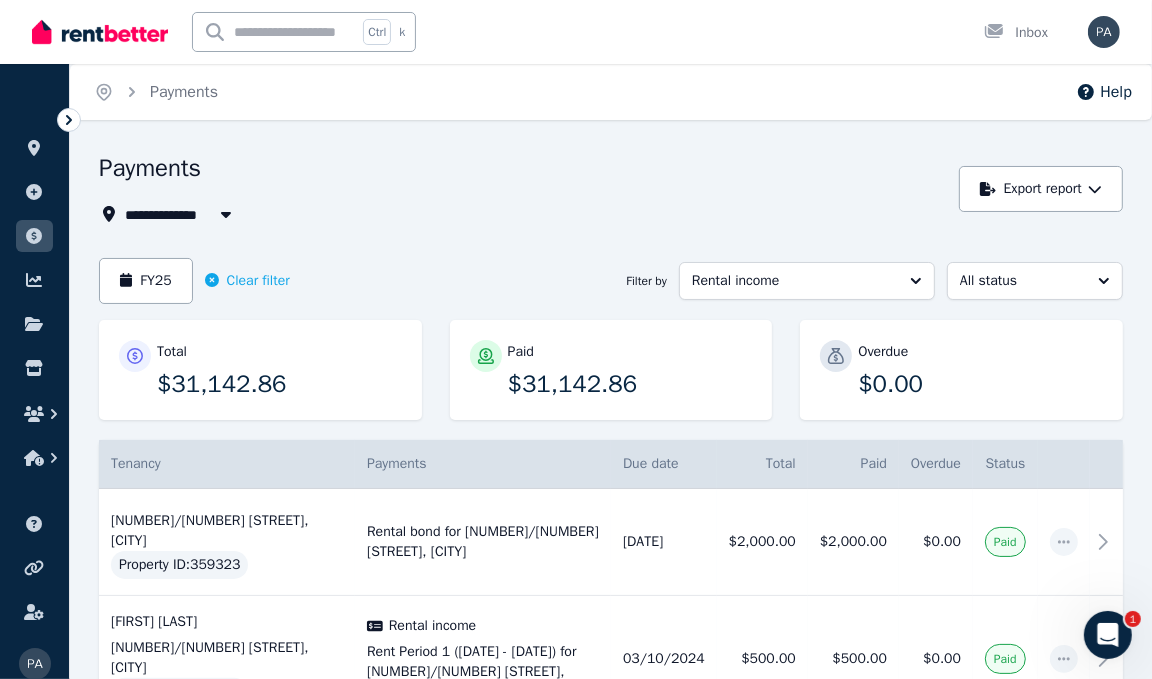 click on "All Properties" at bounding box center [183, 214] 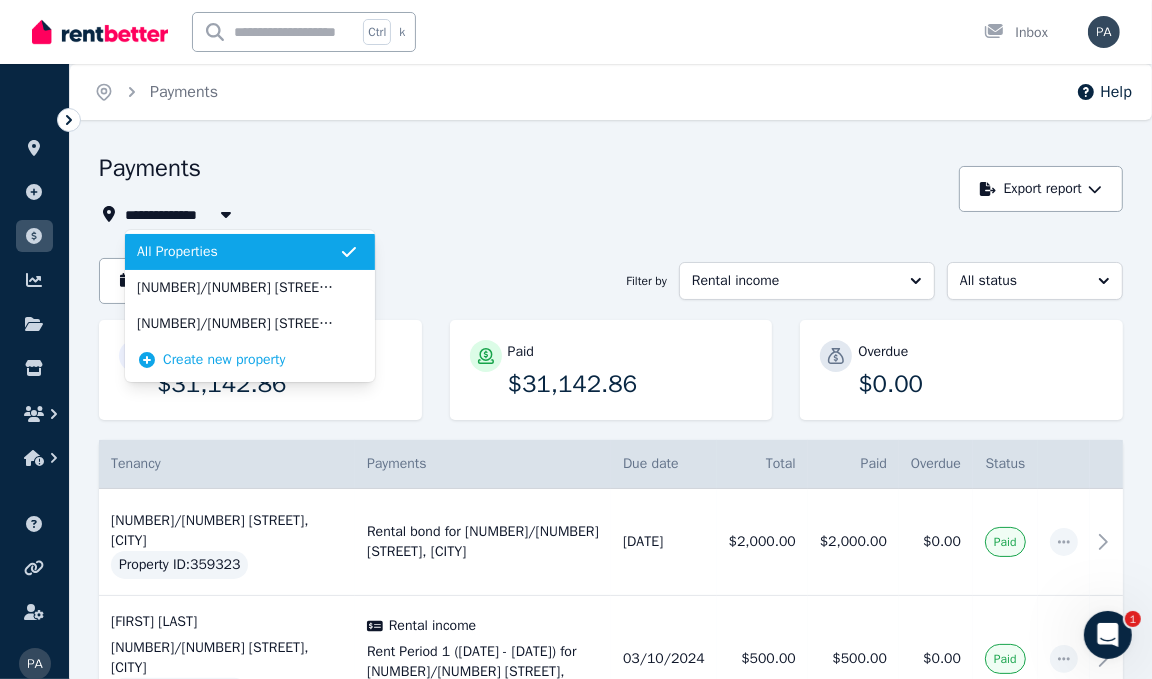 click on "[NUMBER]/[NUMBER] [STREET], [CITY]" at bounding box center (238, 288) 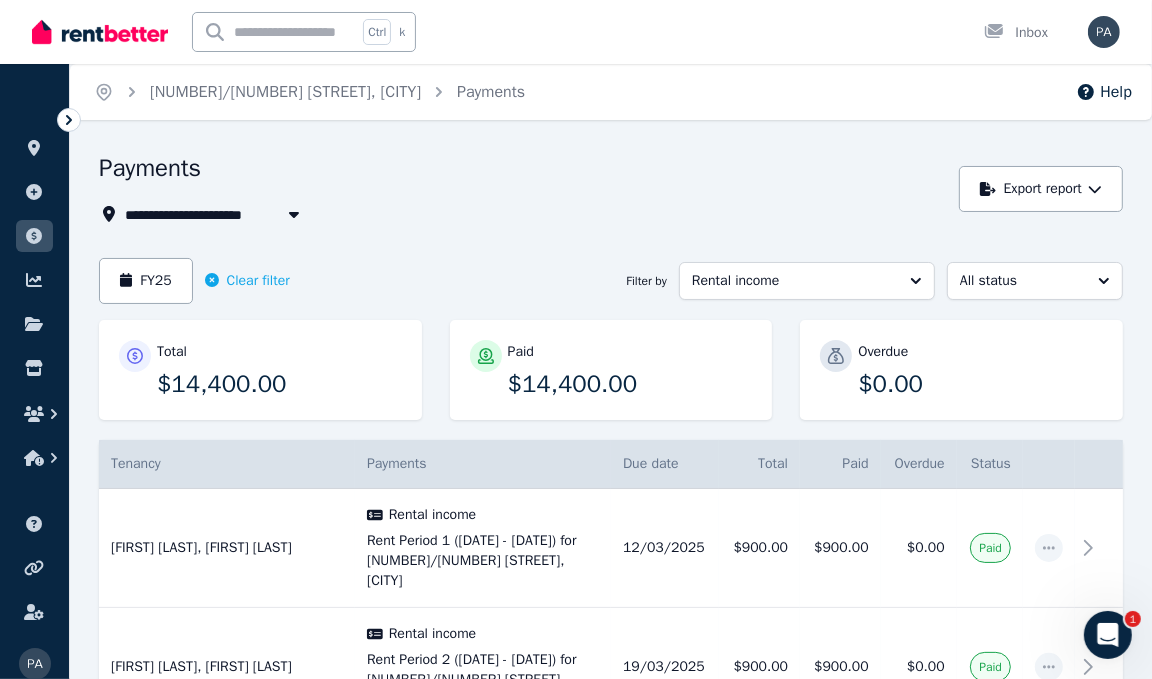 click at bounding box center (294, 214) 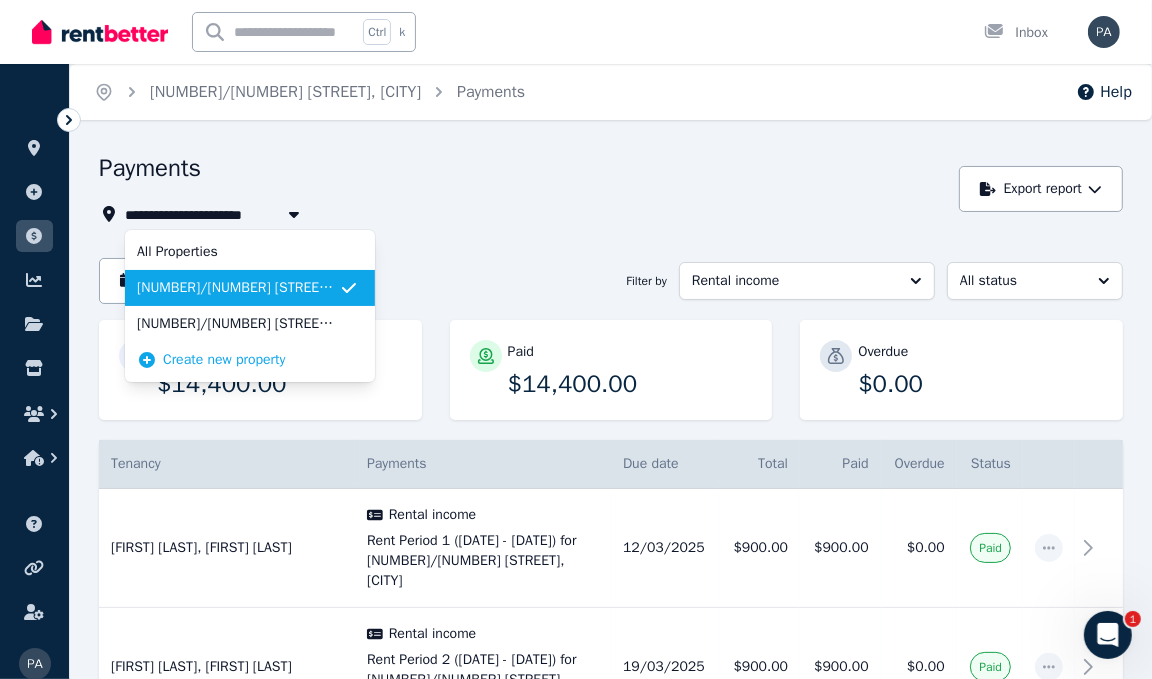 click on "[NUMBER]/[NUMBER] [STREET], [CITY]" at bounding box center [238, 324] 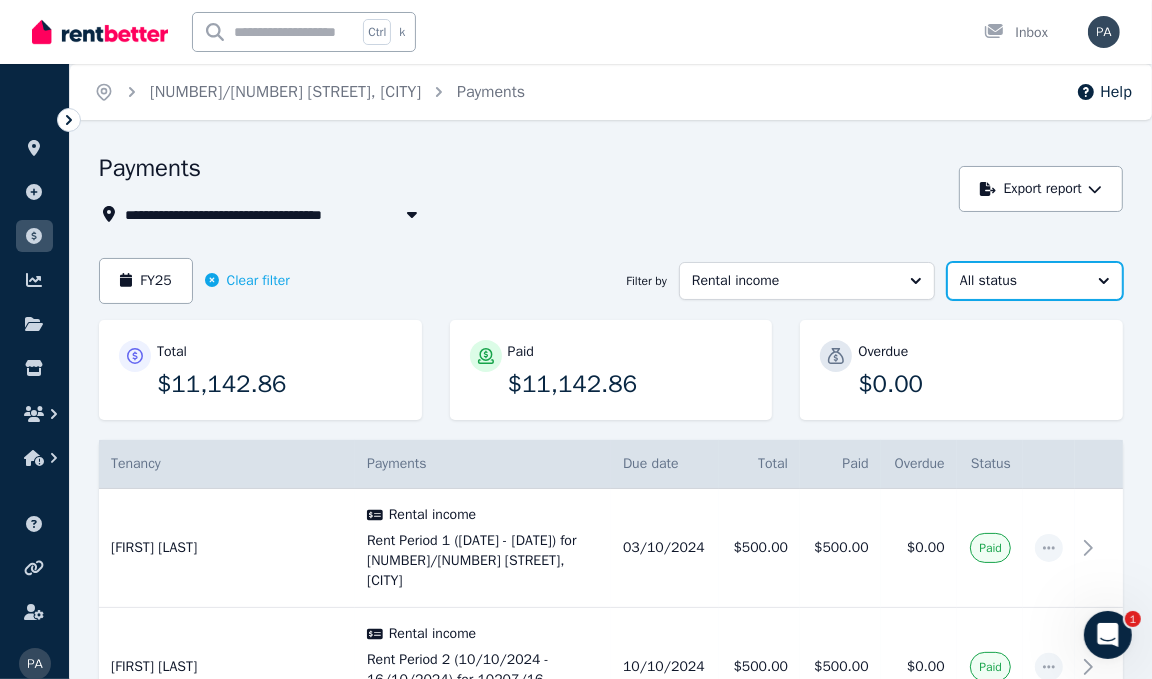 click on "All status" at bounding box center [1021, 281] 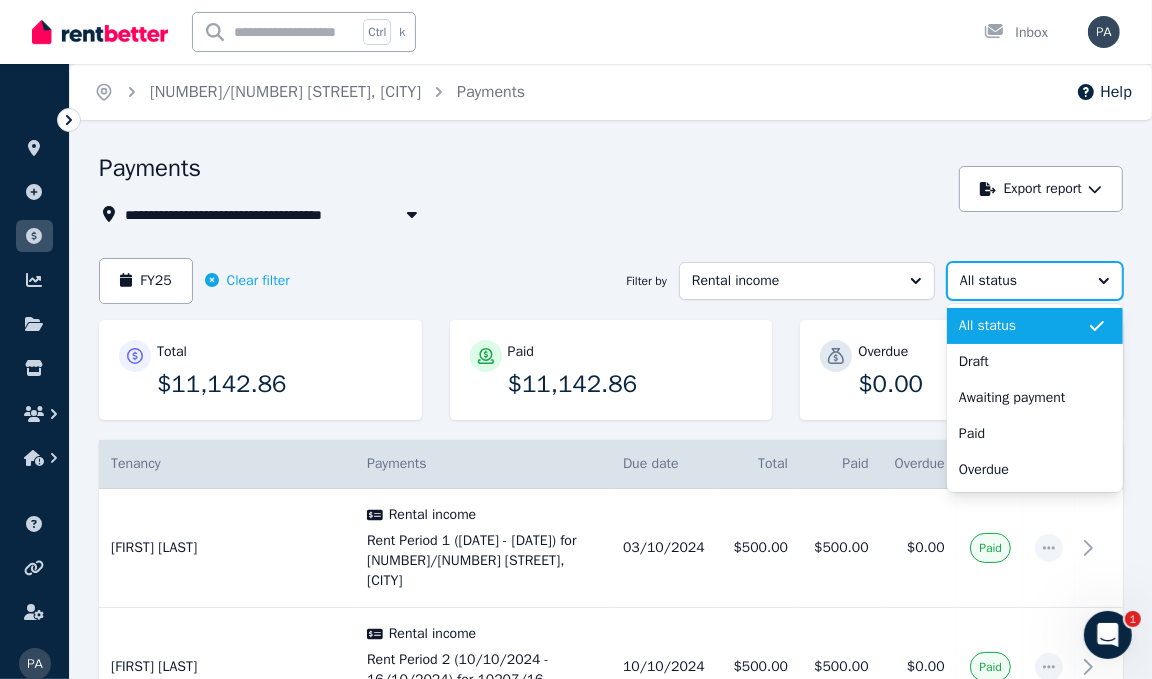 click on "All status" at bounding box center (1021, 281) 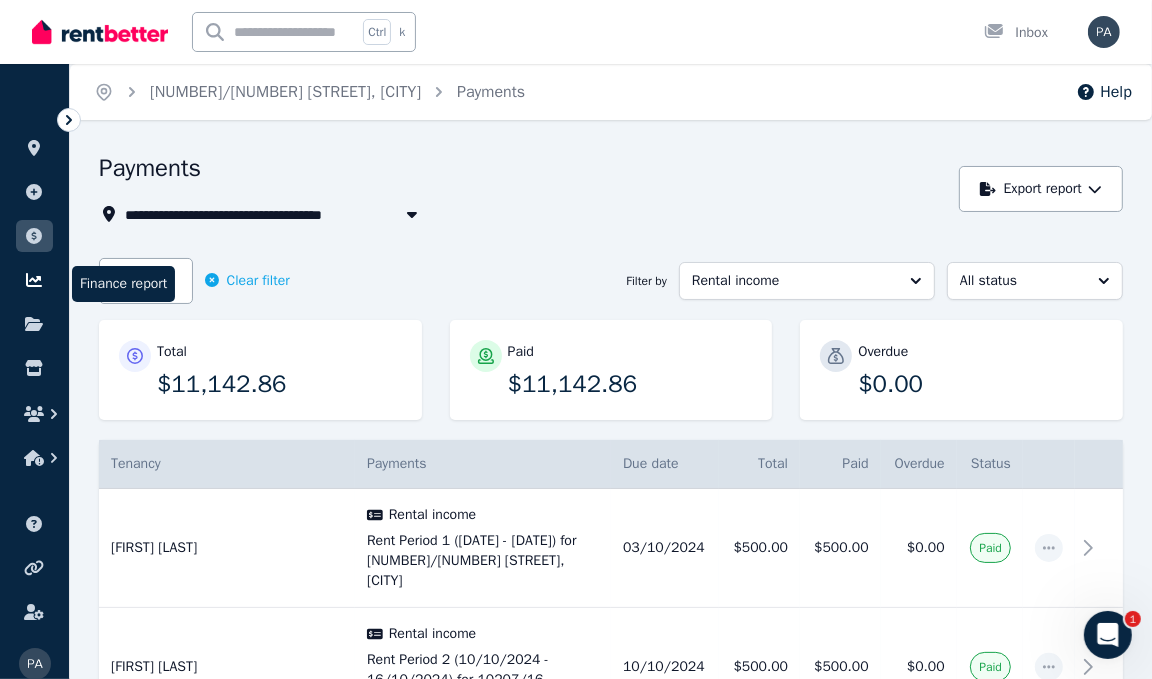 click 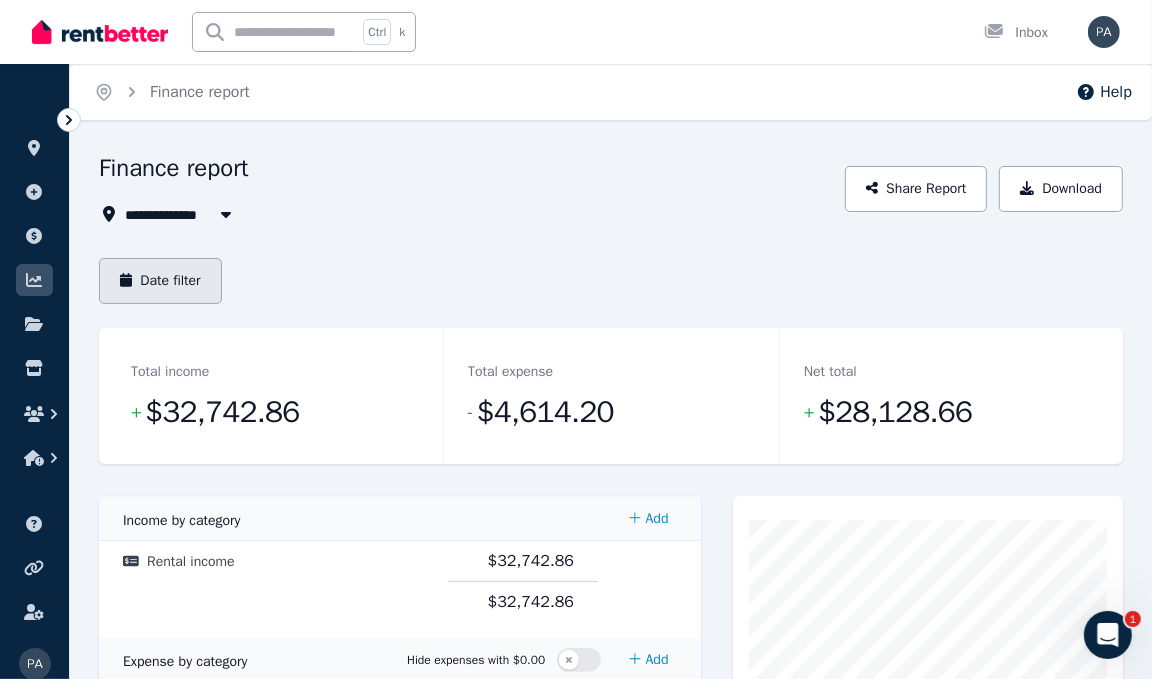 click on "Date filter" at bounding box center [160, 281] 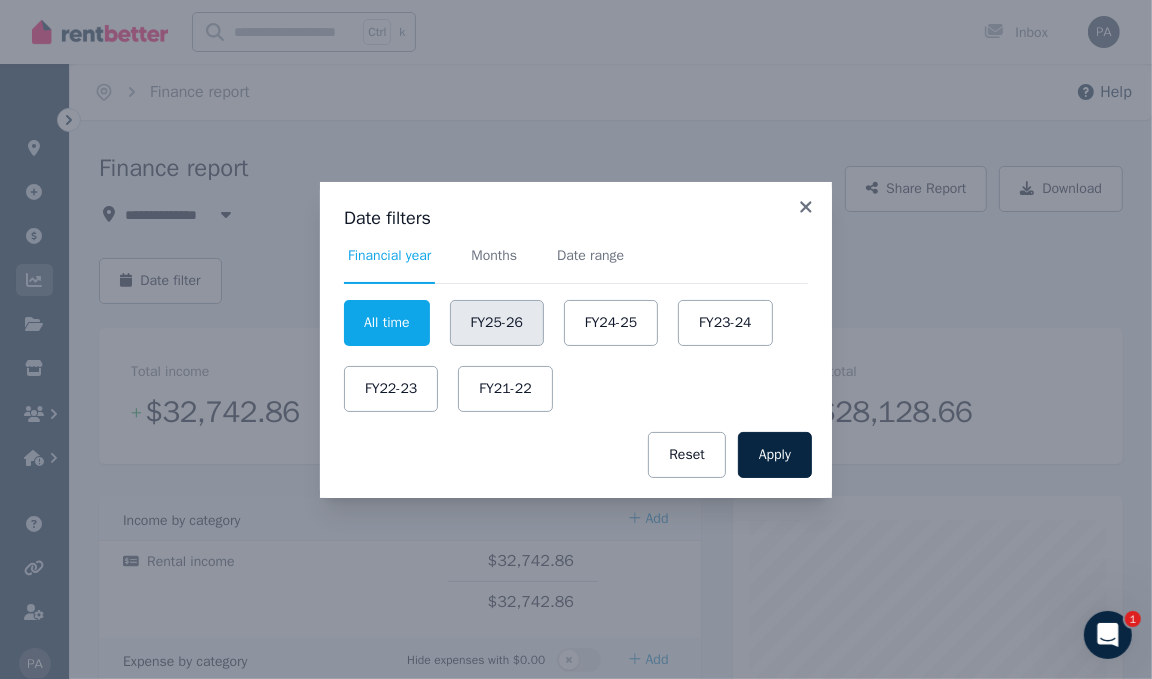 click on "FY25-26" at bounding box center [497, 323] 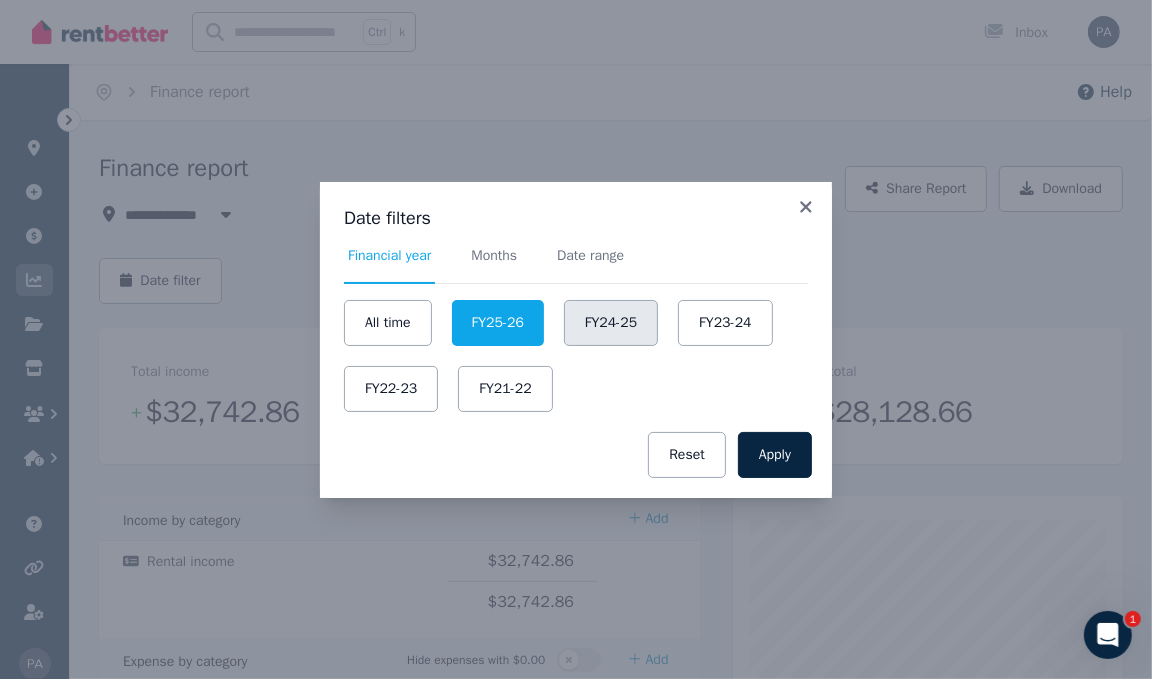 click on "FY24-25" at bounding box center (611, 323) 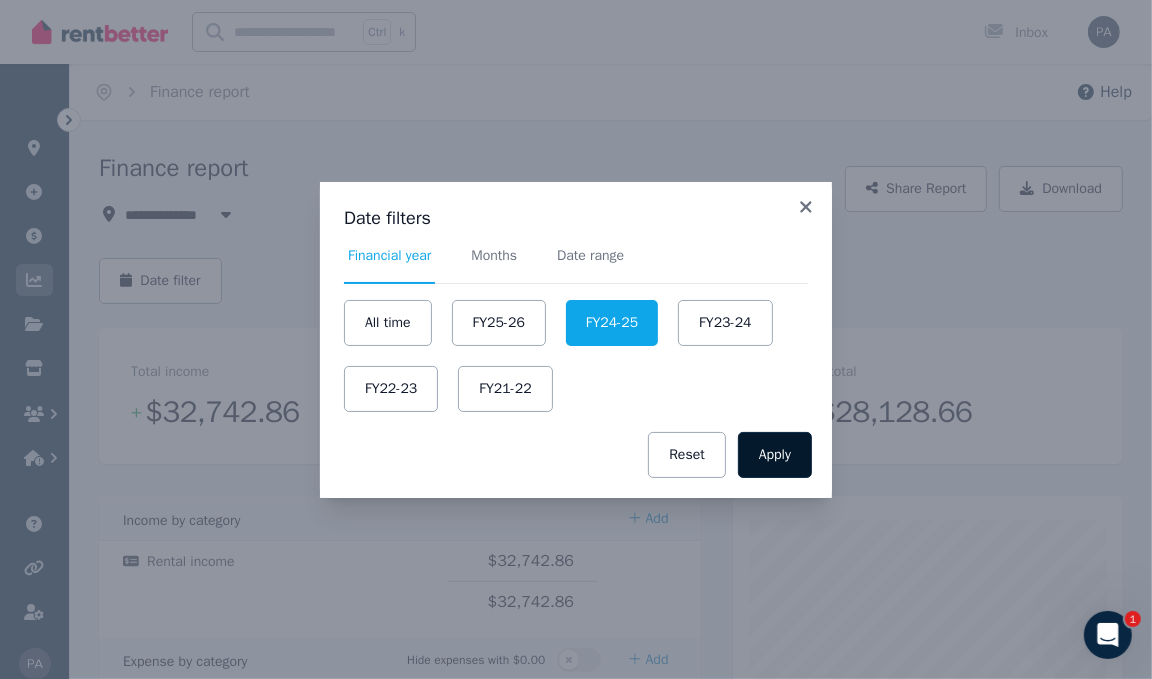 click on "Apply" at bounding box center (775, 455) 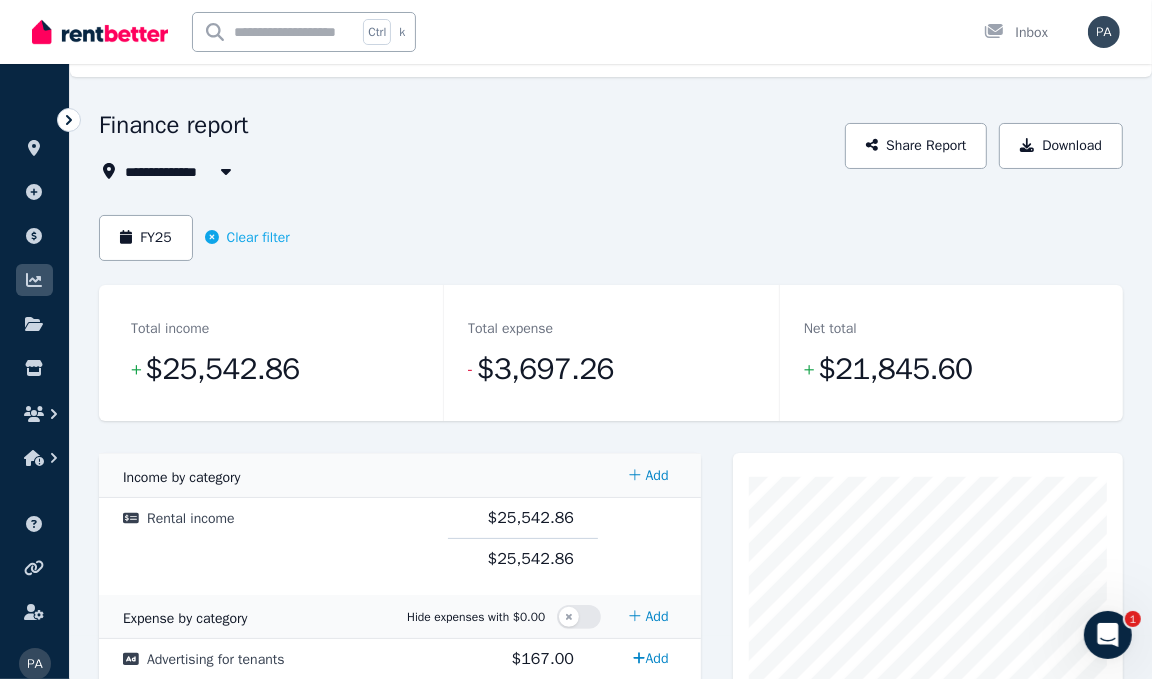 scroll, scrollTop: 20, scrollLeft: 0, axis: vertical 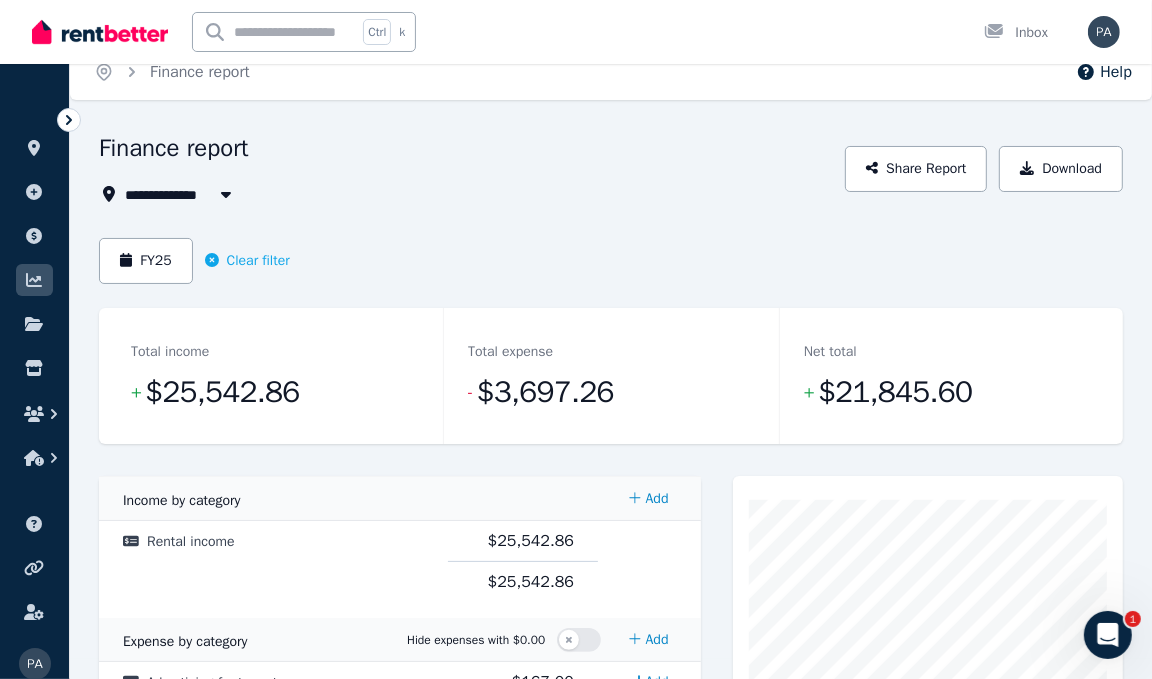 click on "All Properties" at bounding box center [183, 194] 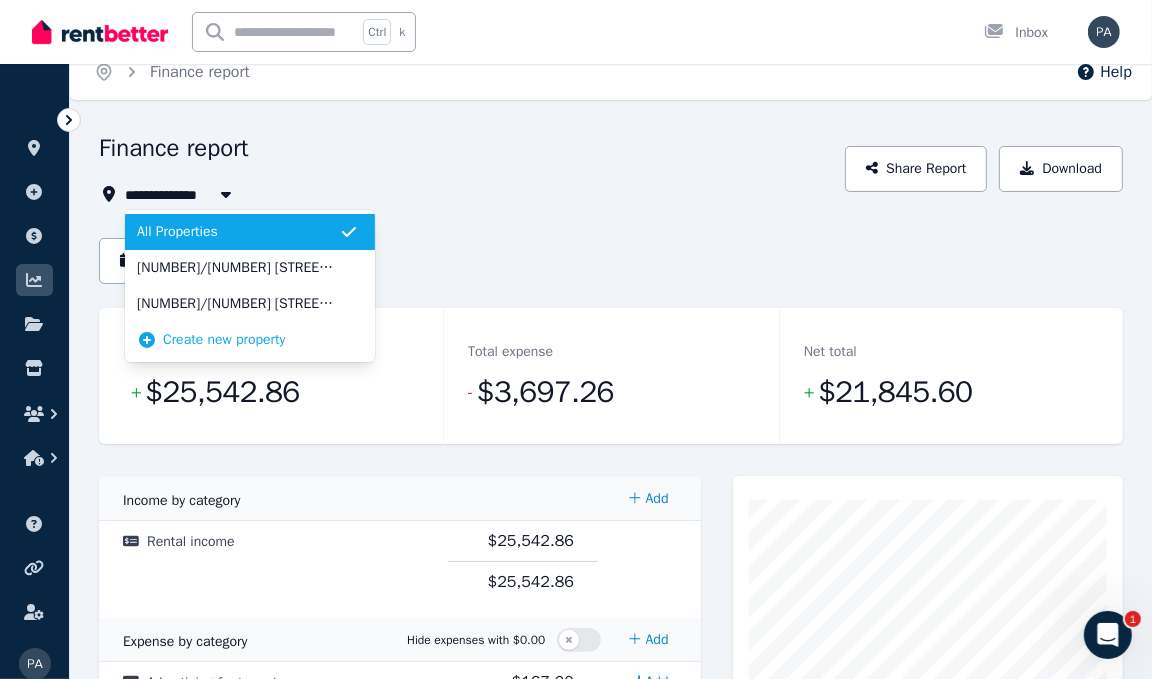click on "[NUMBER]/[NUMBER] [STREET], [CITY]" at bounding box center (238, 304) 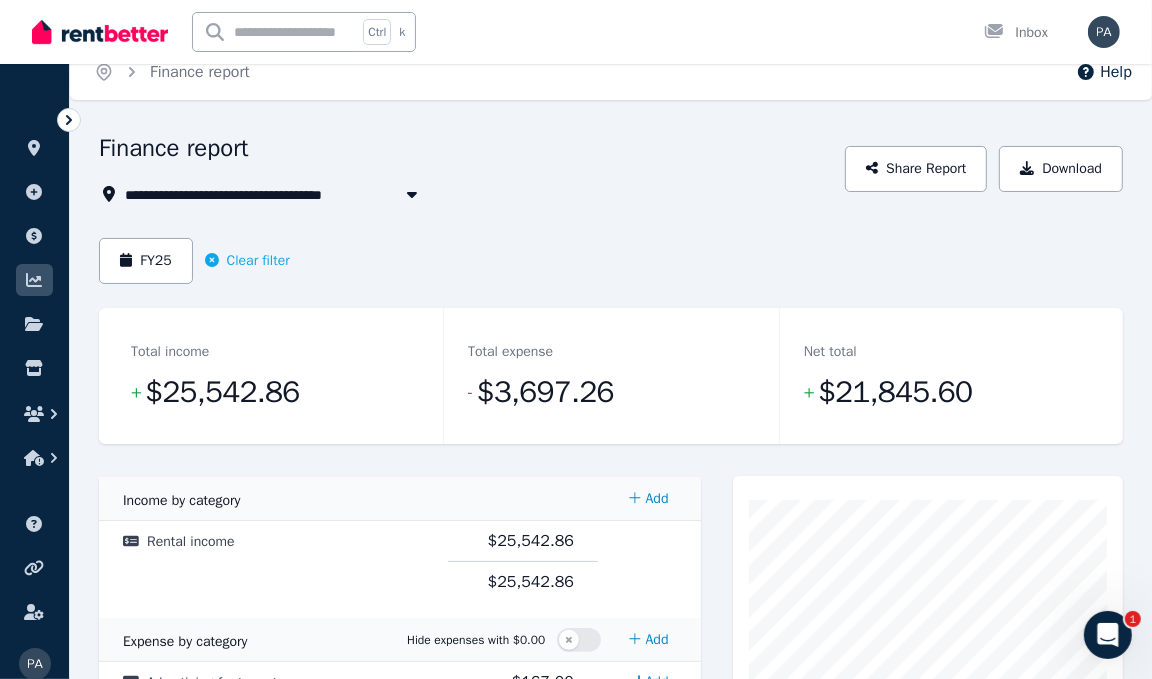 scroll, scrollTop: 0, scrollLeft: 0, axis: both 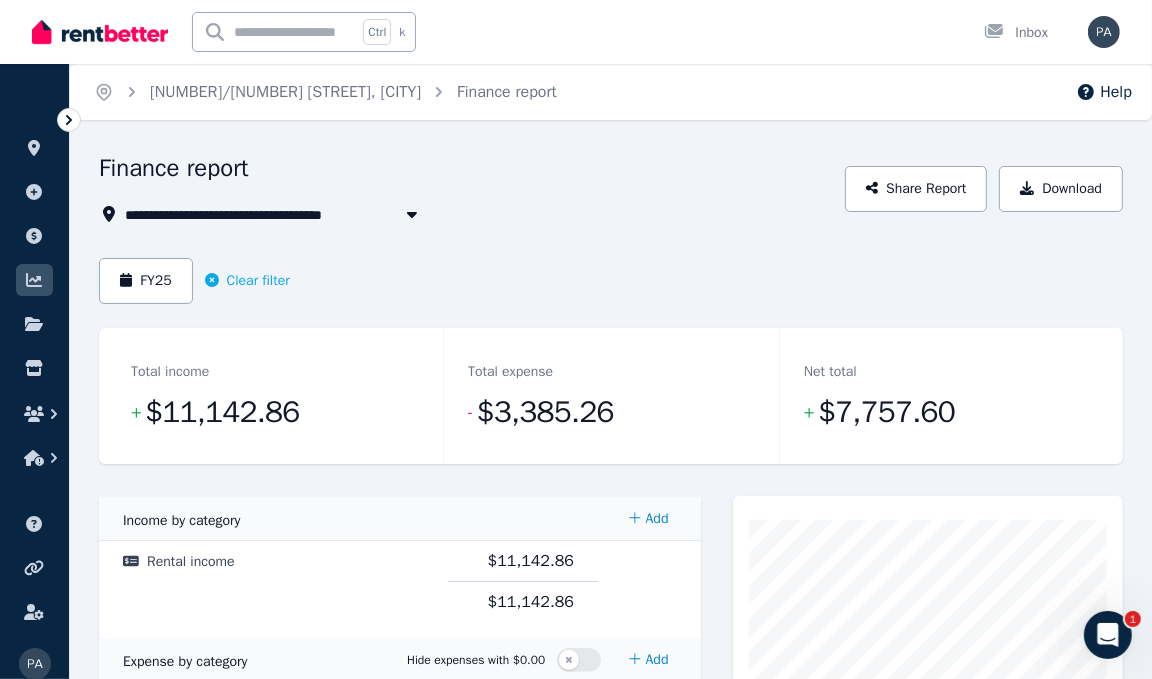 click on "[NUMBER]/[NUMBER] [STREET], [CITY]" at bounding box center [261, 214] 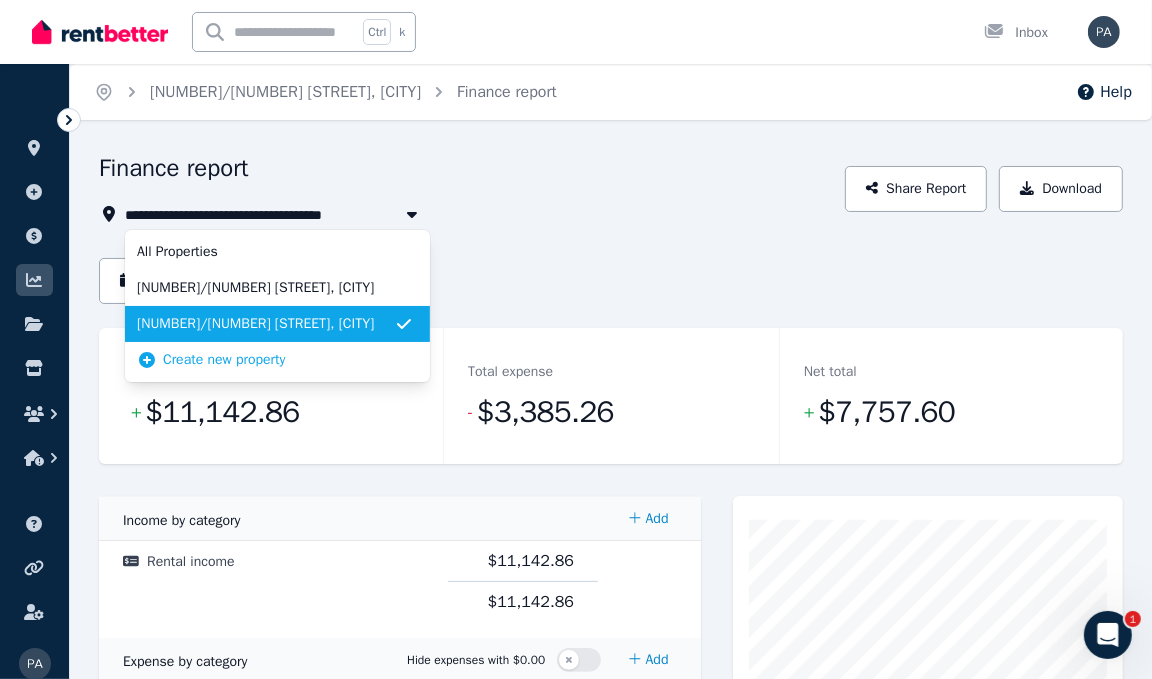 click on "[NUMBER]/[NUMBER] [STREET], [CITY]" at bounding box center (265, 288) 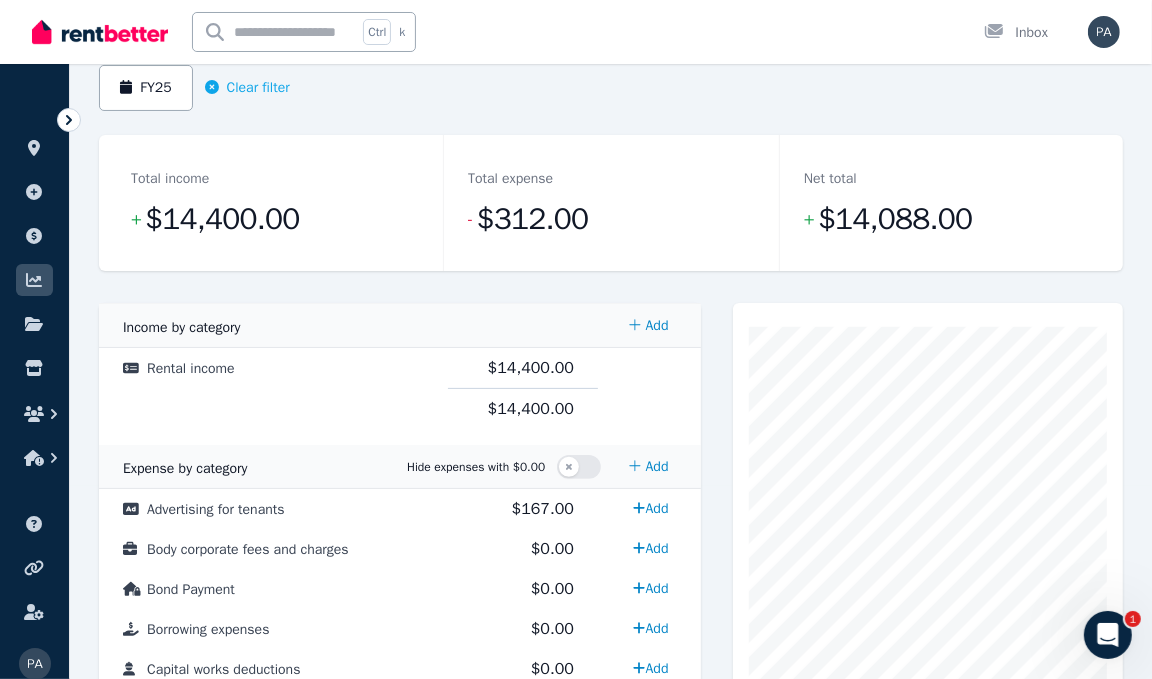 scroll, scrollTop: 199, scrollLeft: 0, axis: vertical 